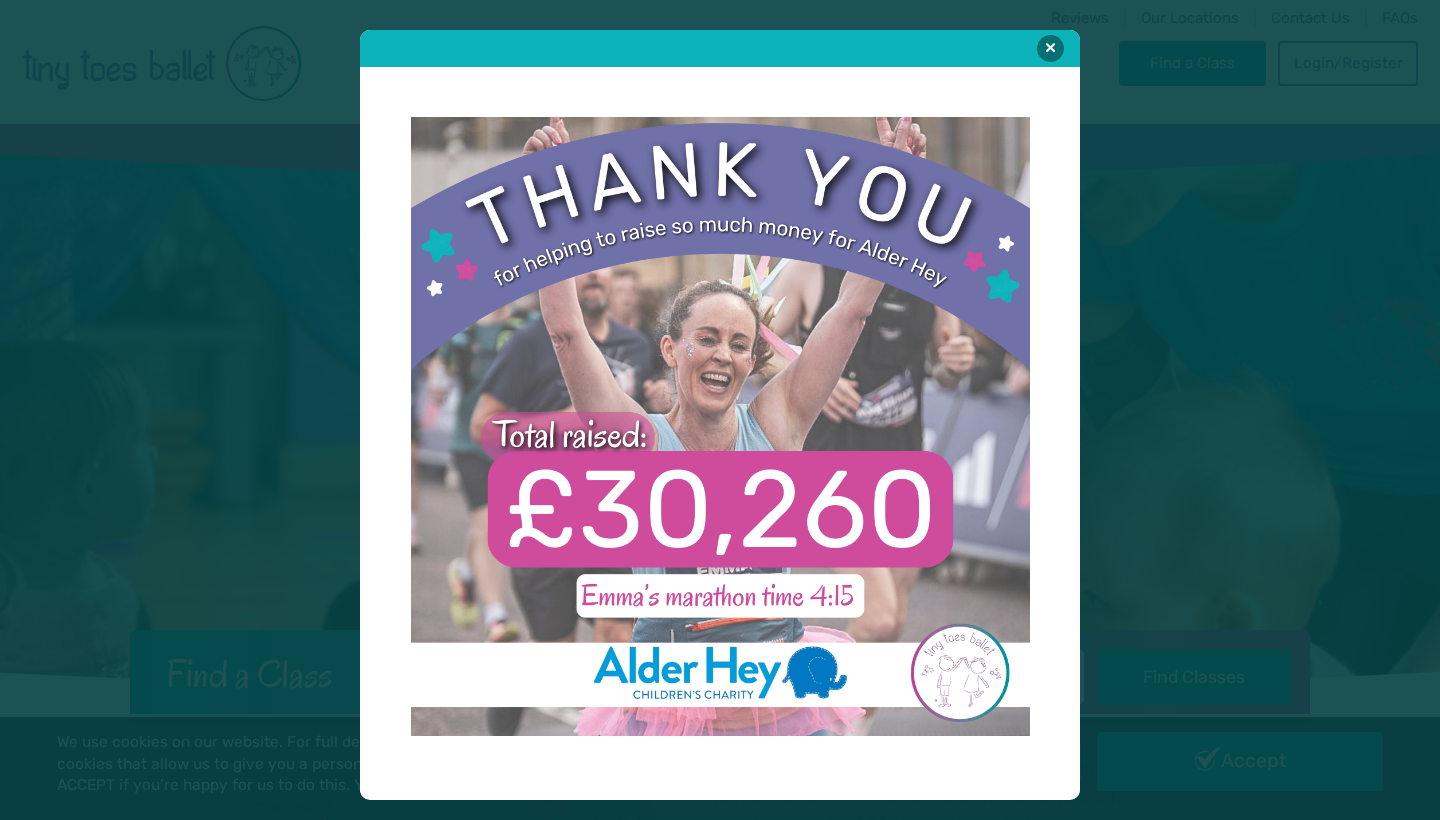 scroll, scrollTop: 0, scrollLeft: 0, axis: both 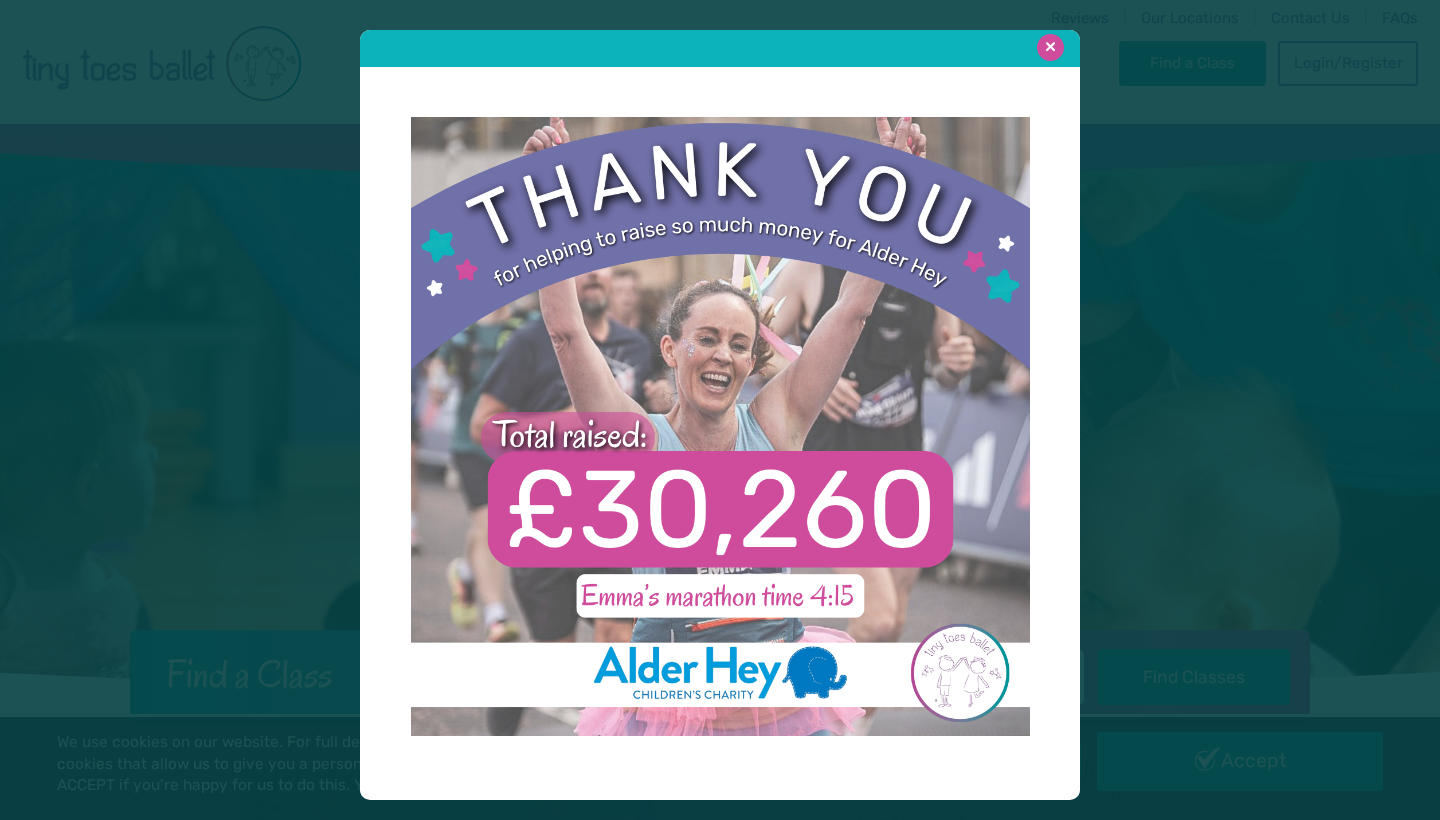 click at bounding box center (1050, 47) 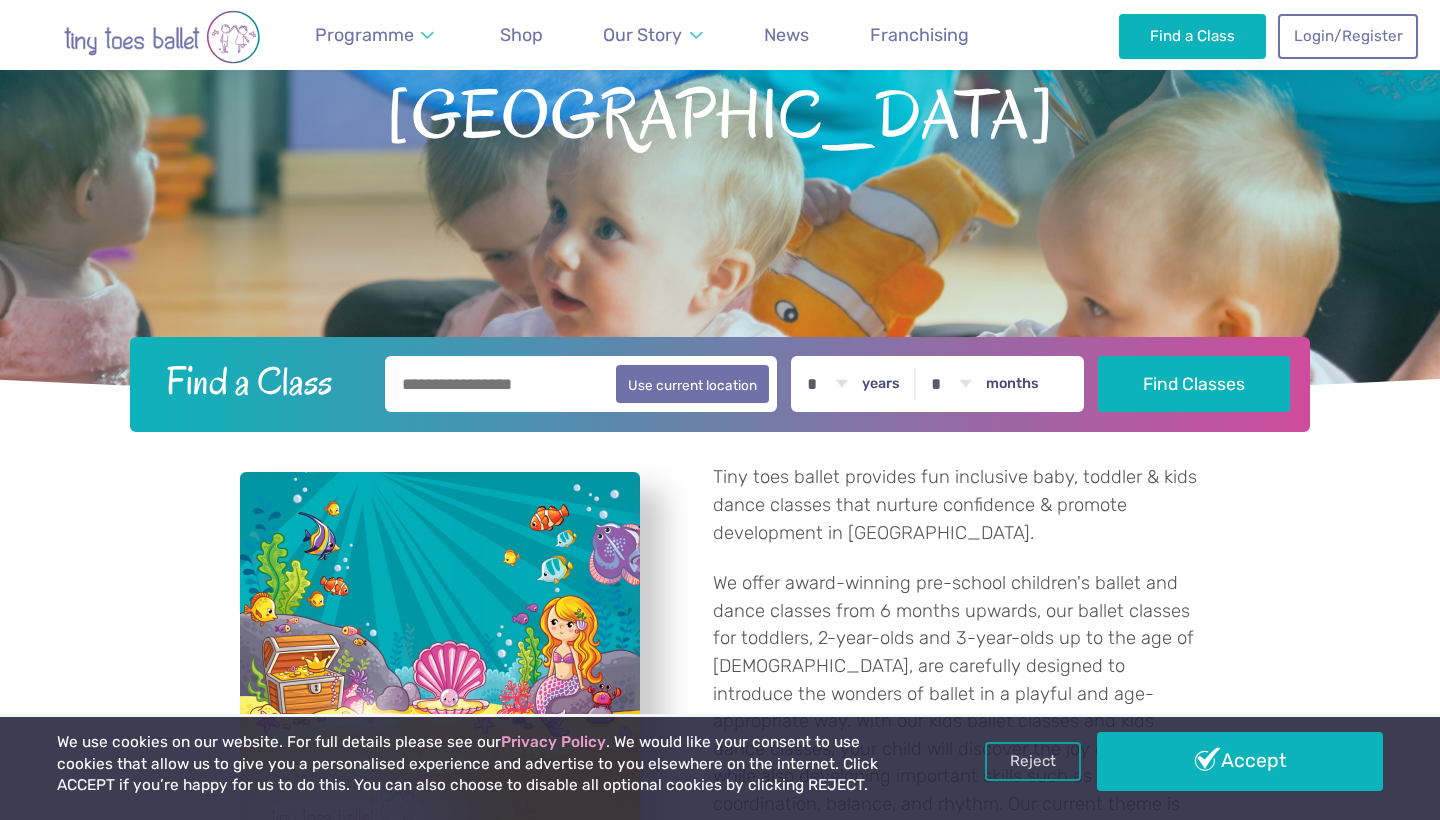 scroll, scrollTop: 308, scrollLeft: 0, axis: vertical 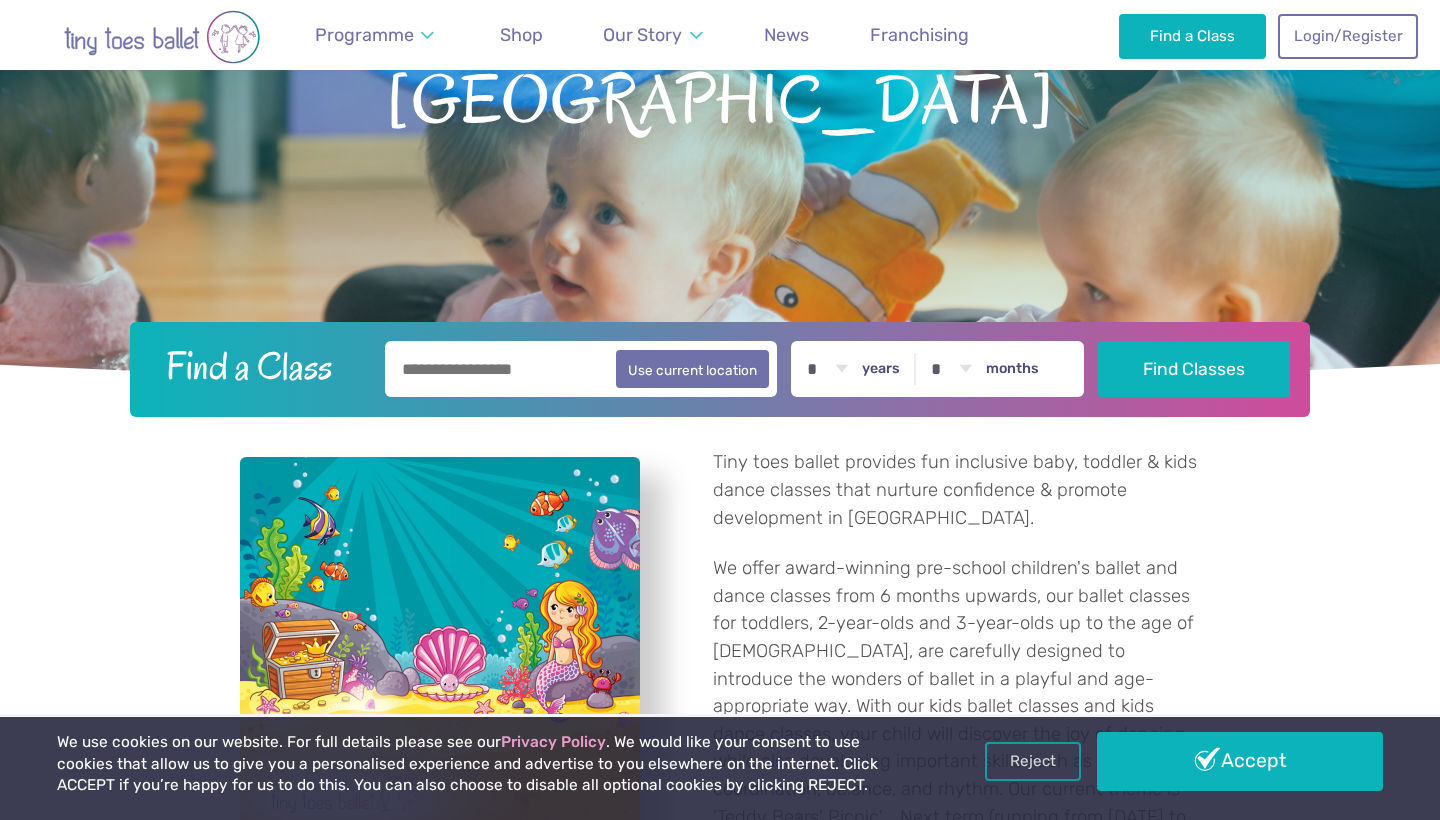 click at bounding box center (581, 369) 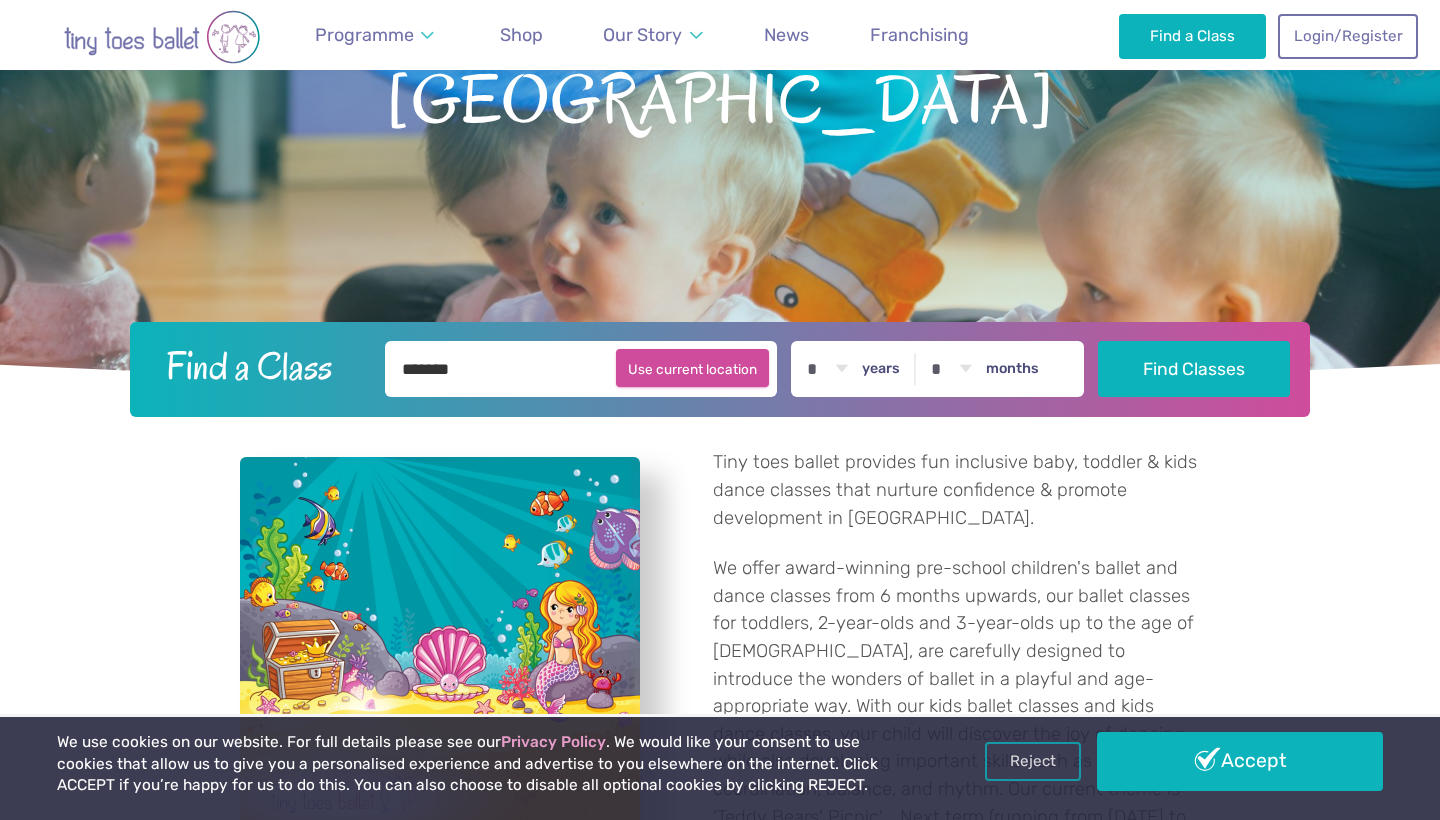 click on "Use current location" at bounding box center (692, 368) 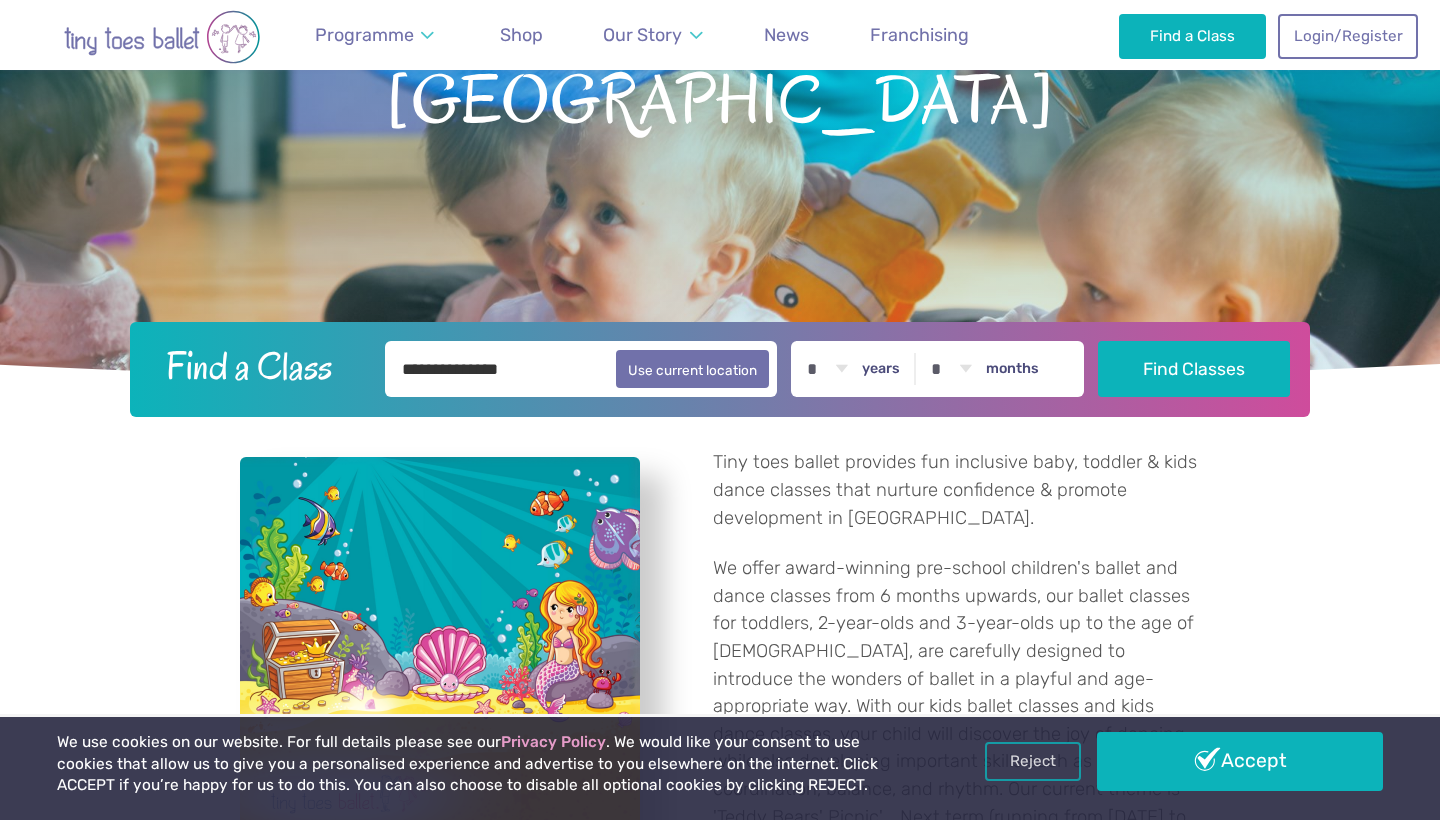 type on "**********" 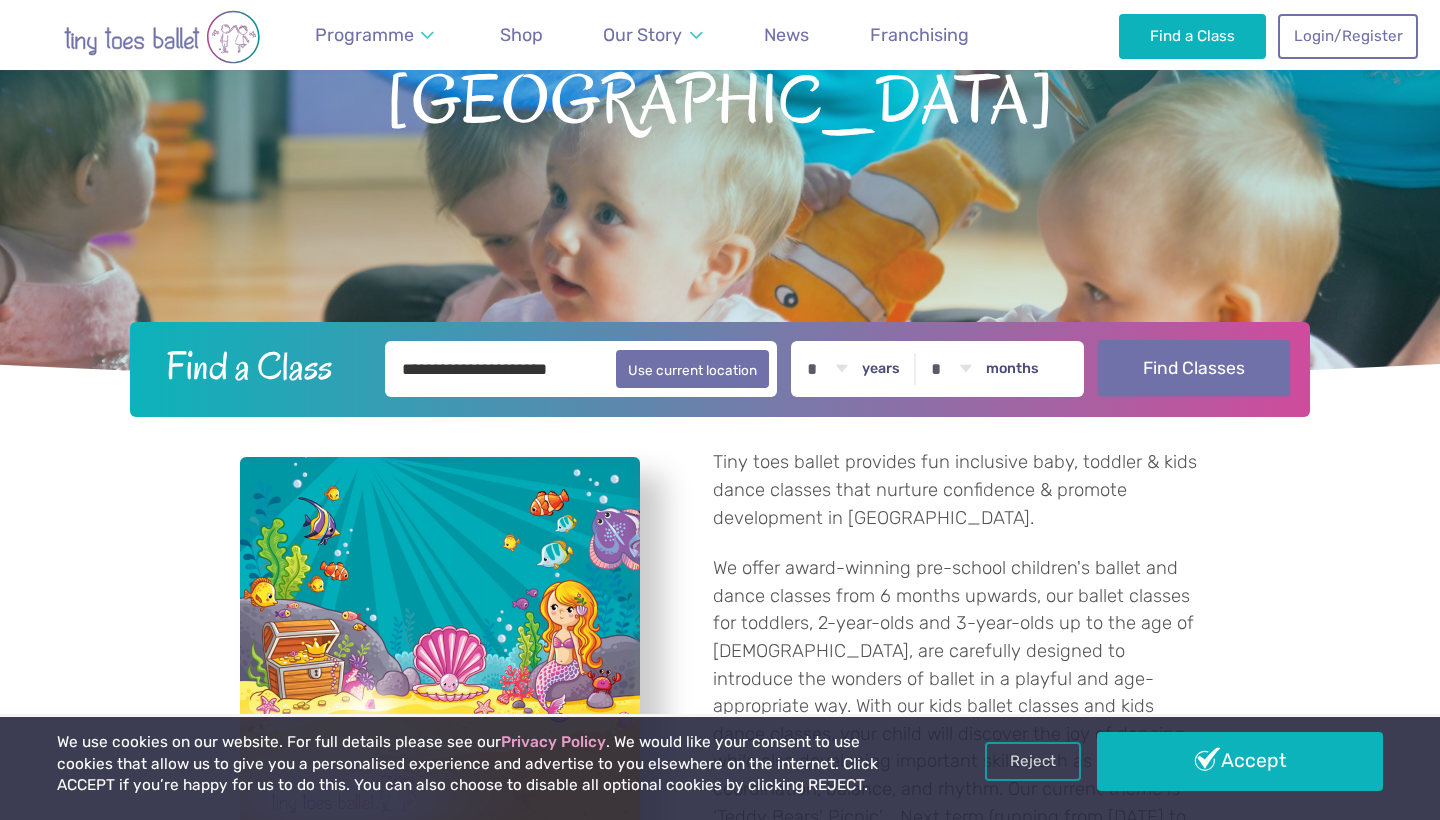 click on "Find Classes" at bounding box center (1194, 368) 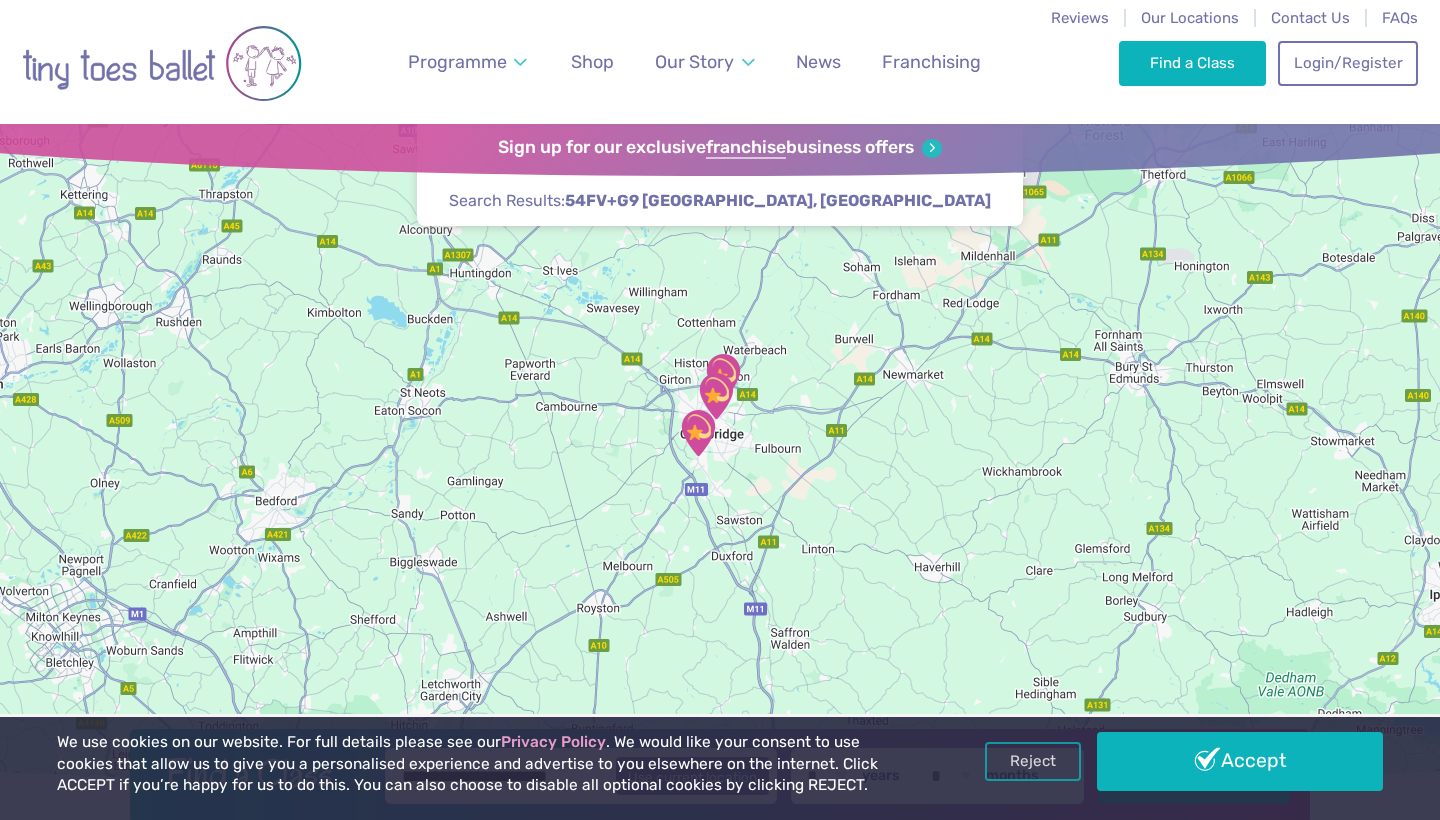 scroll, scrollTop: 0, scrollLeft: 0, axis: both 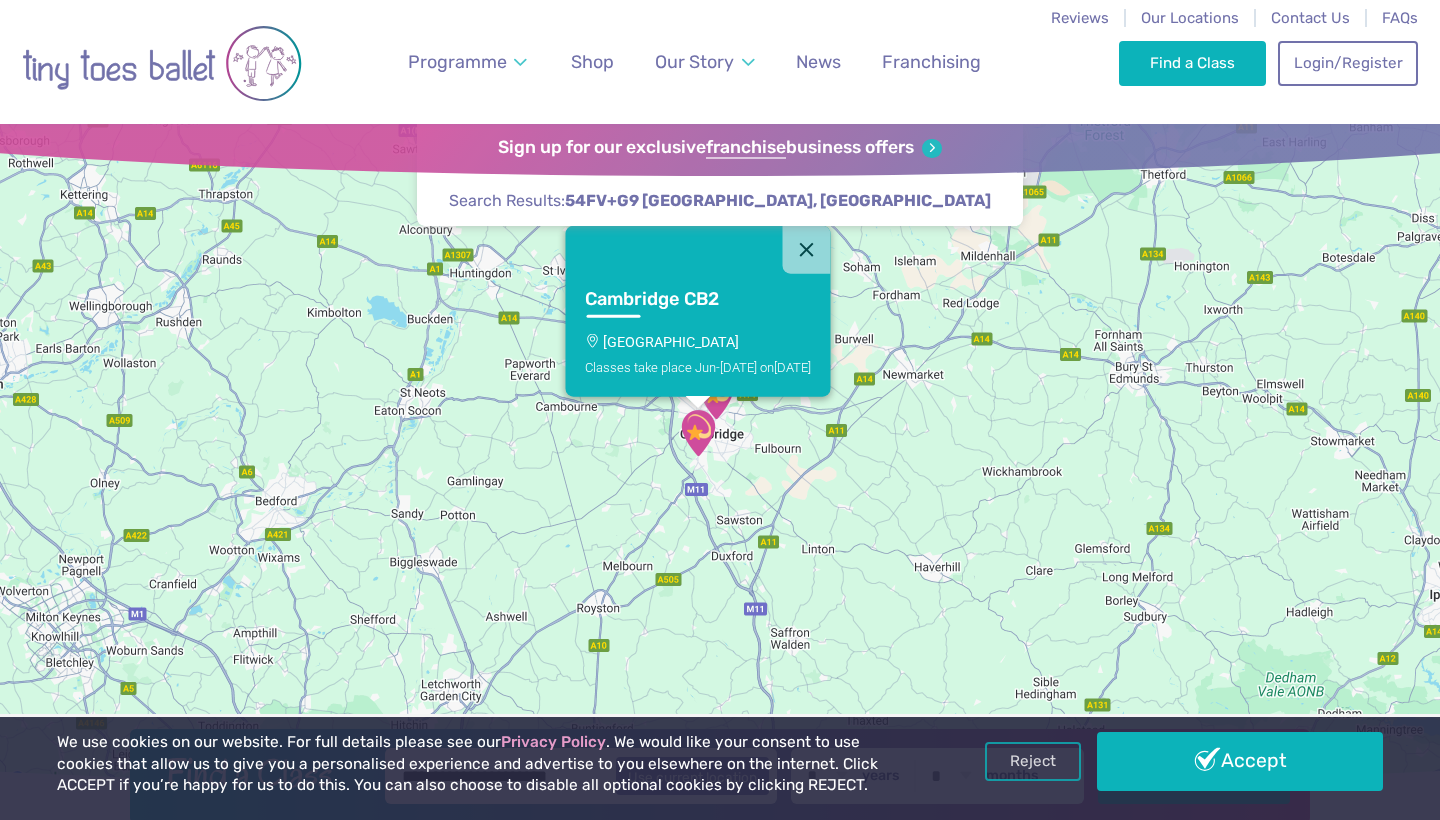 click on "Trumpington Village Hall" at bounding box center (698, 341) 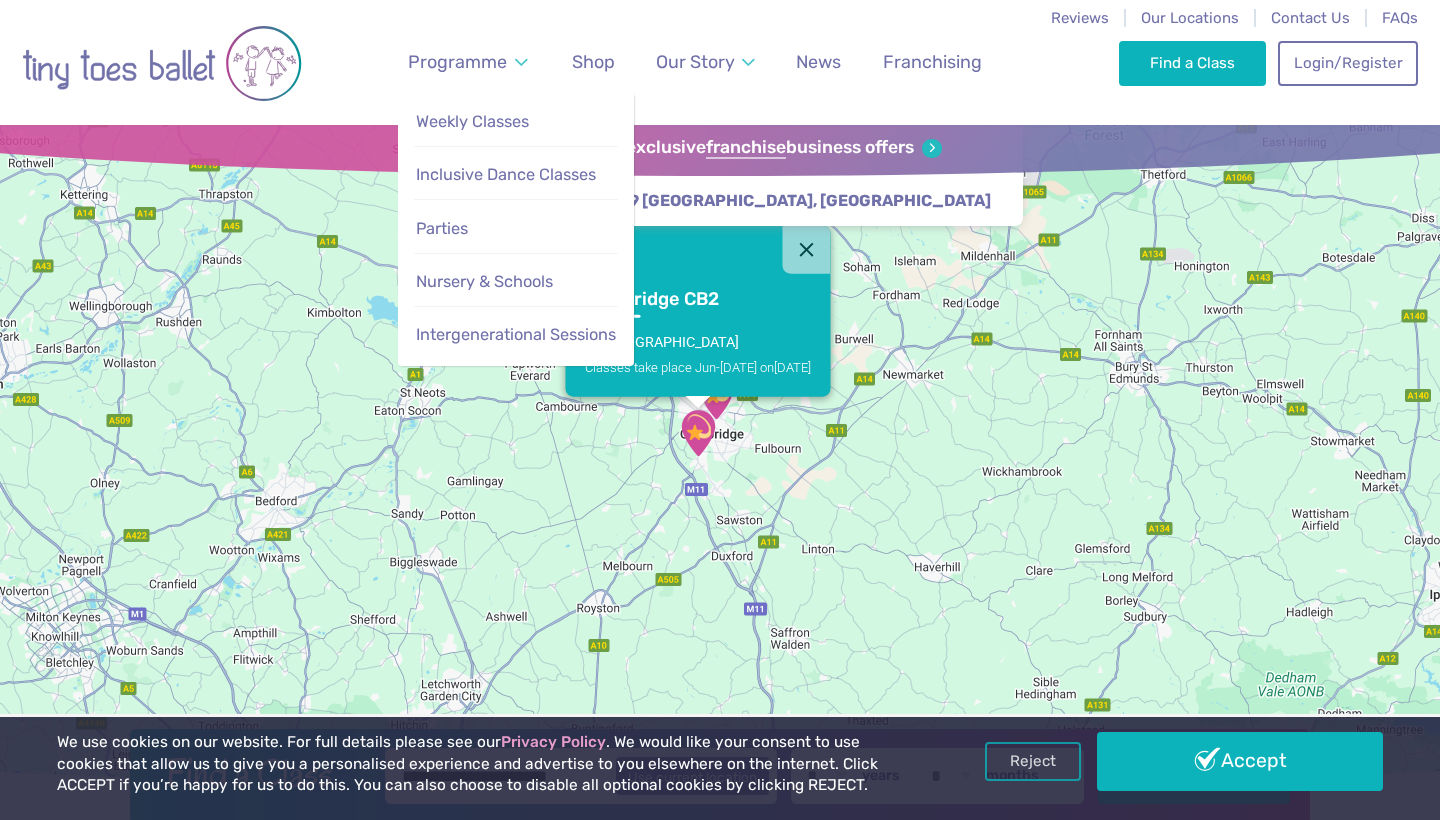 scroll, scrollTop: 0, scrollLeft: 0, axis: both 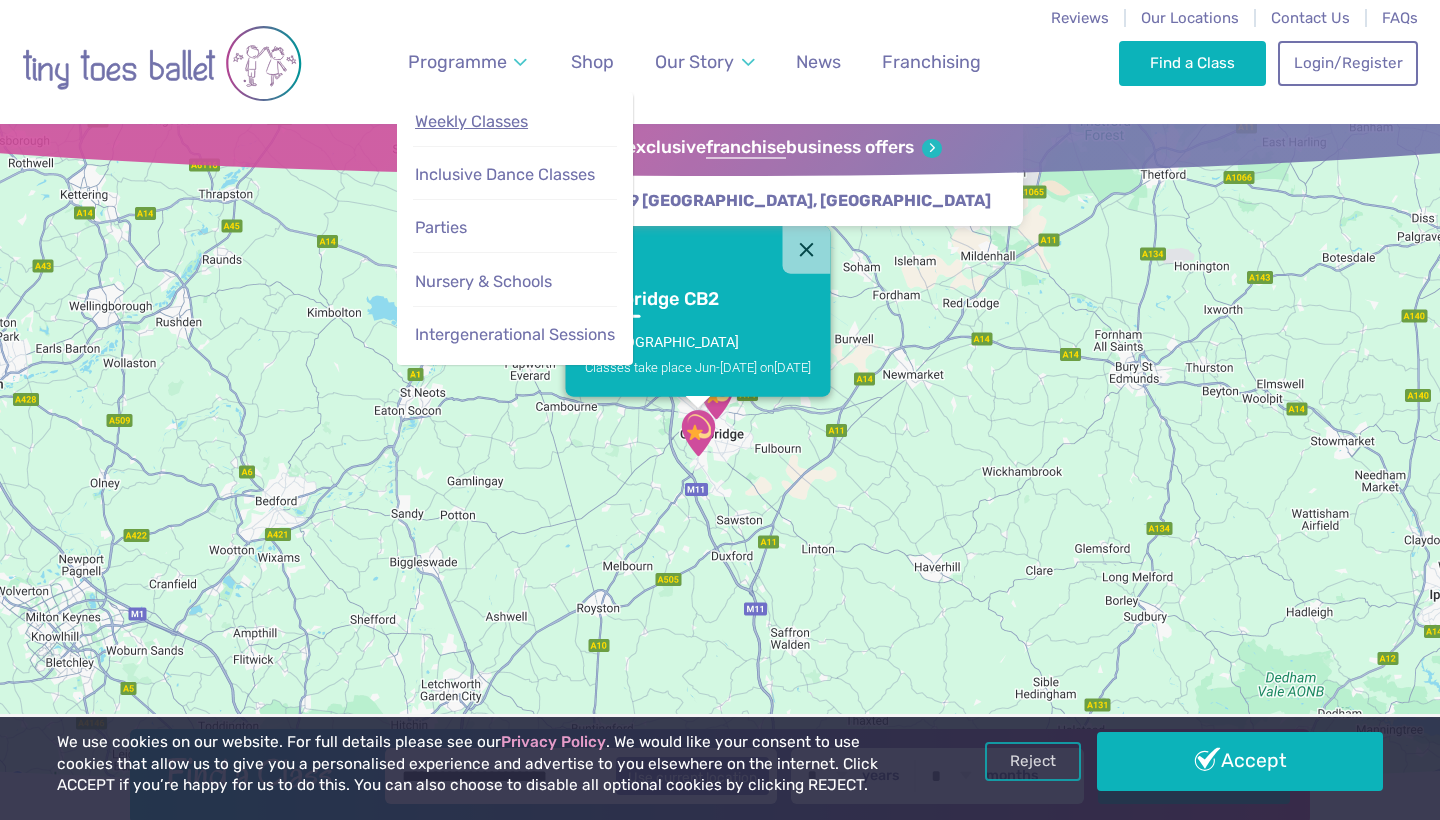 click on "Weekly Classes" at bounding box center (471, 121) 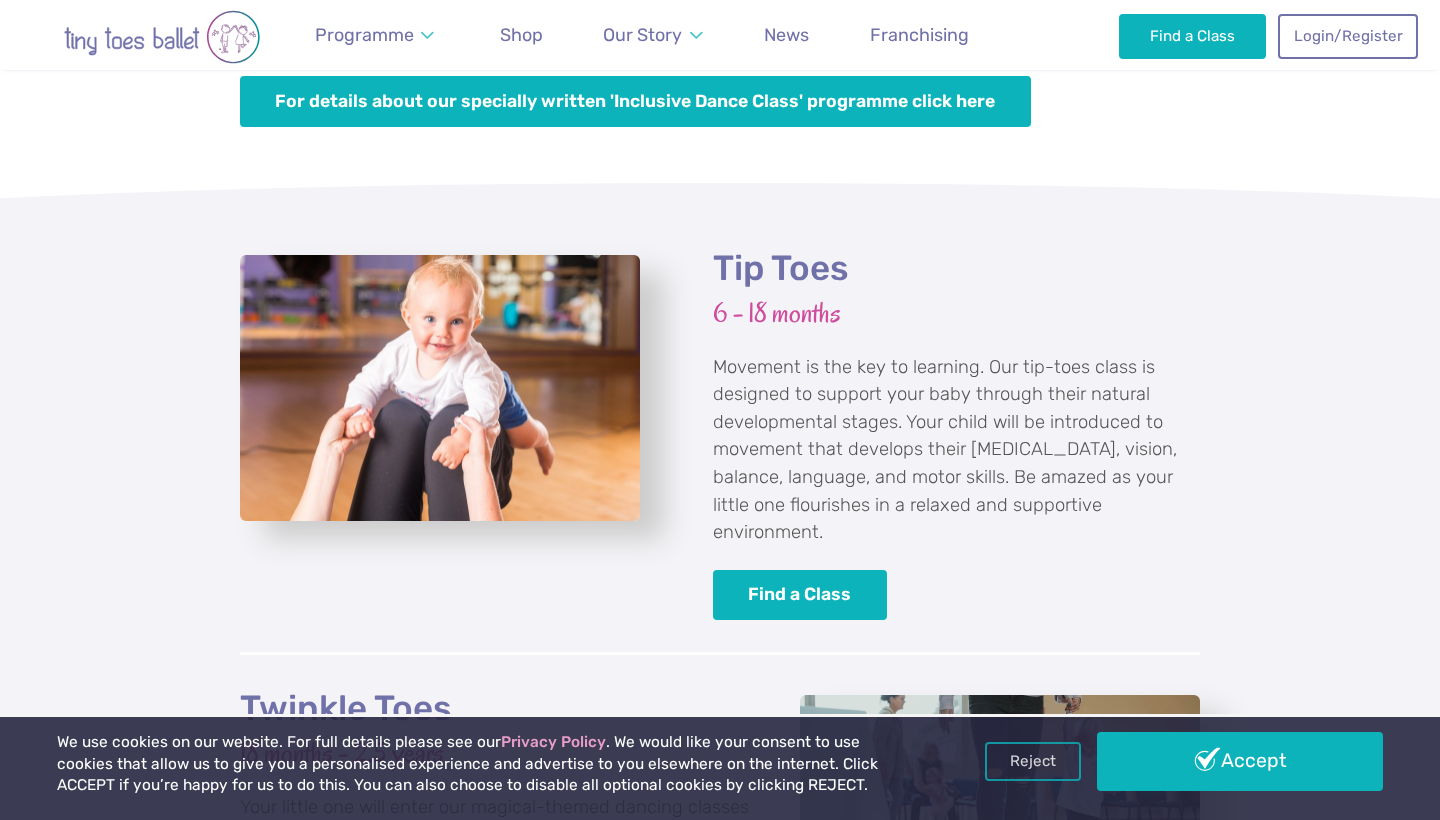 scroll, scrollTop: 1785, scrollLeft: 0, axis: vertical 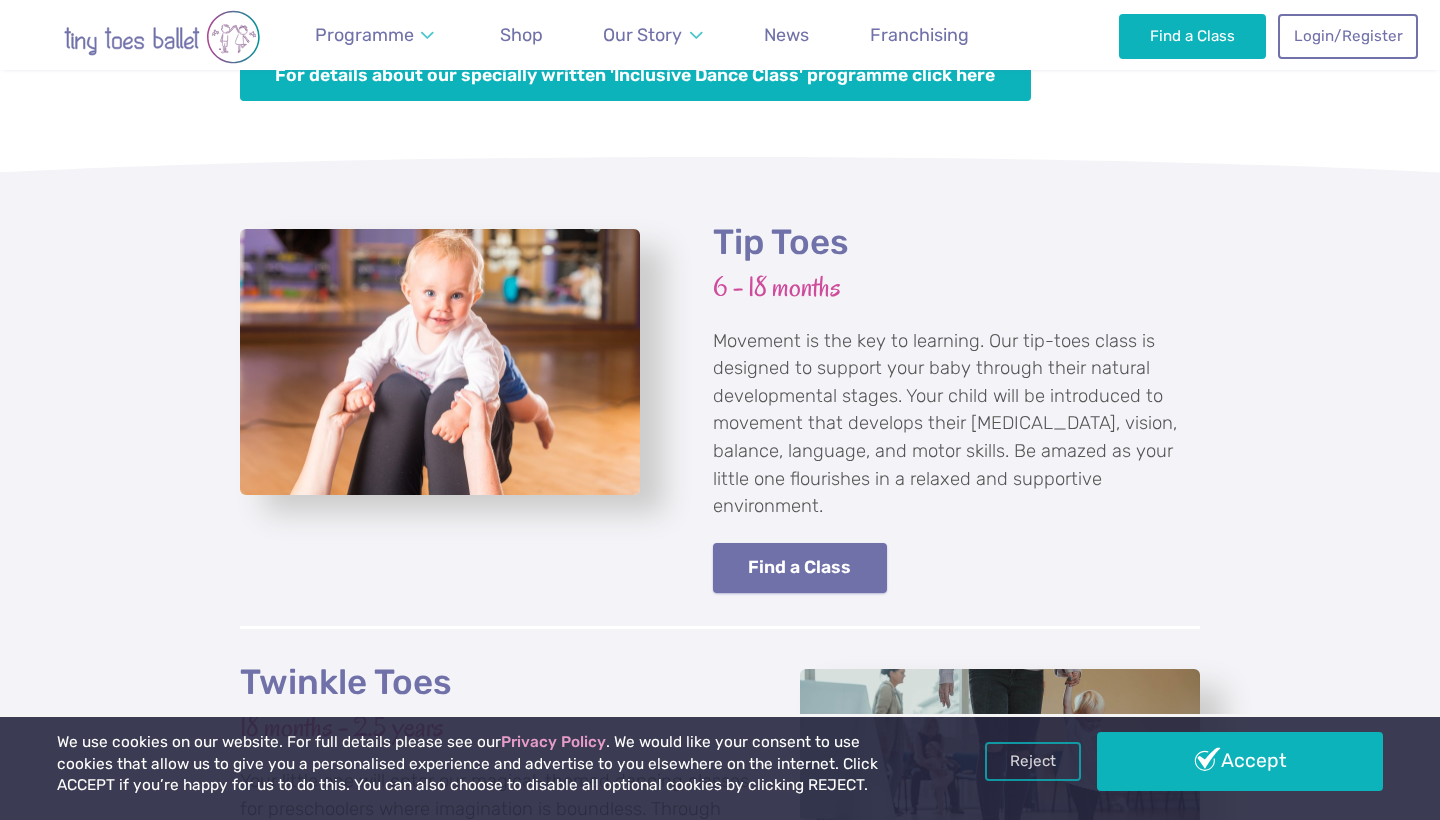 click on "Find a Class" at bounding box center [800, 568] 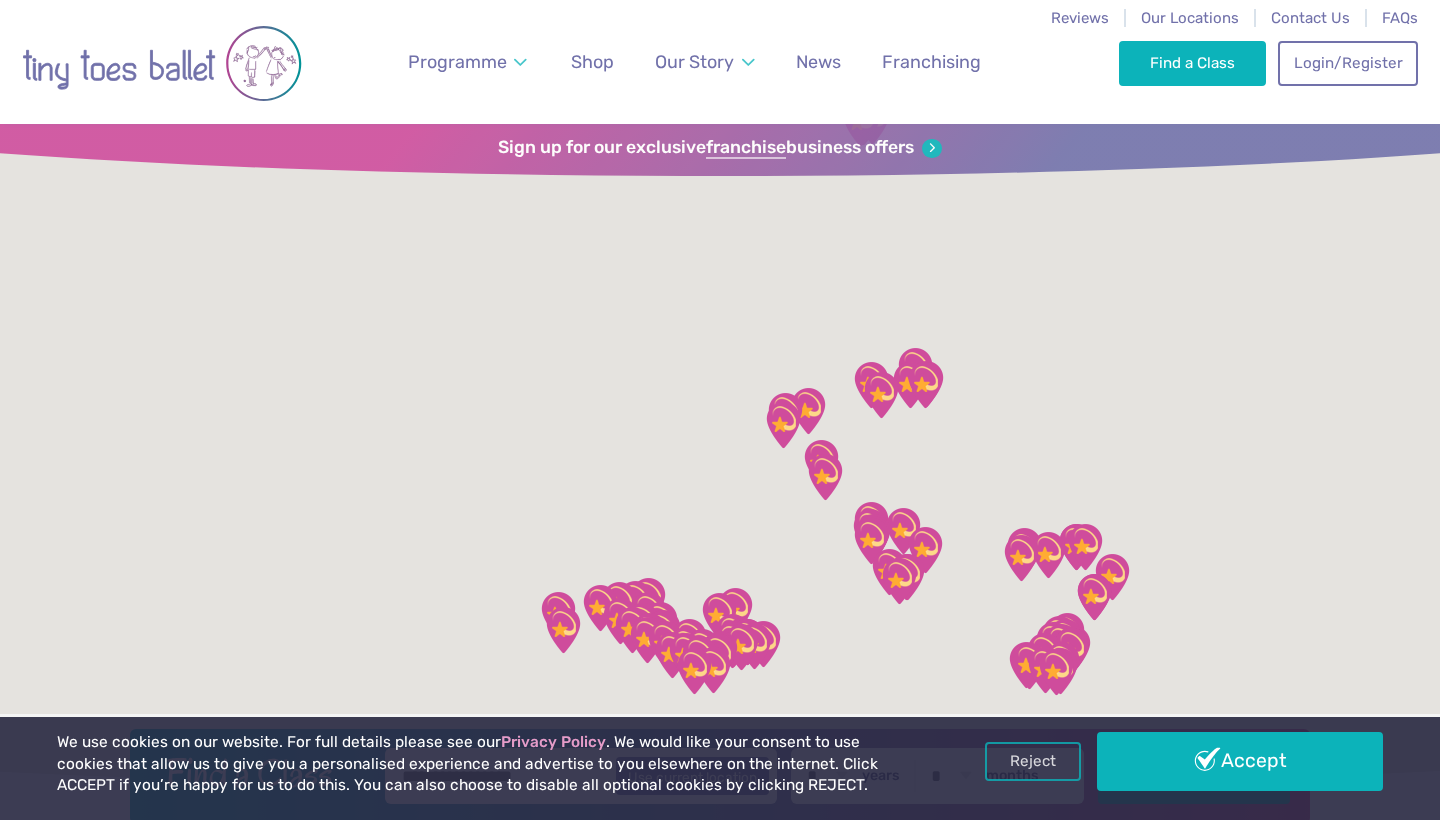 scroll, scrollTop: 0, scrollLeft: 0, axis: both 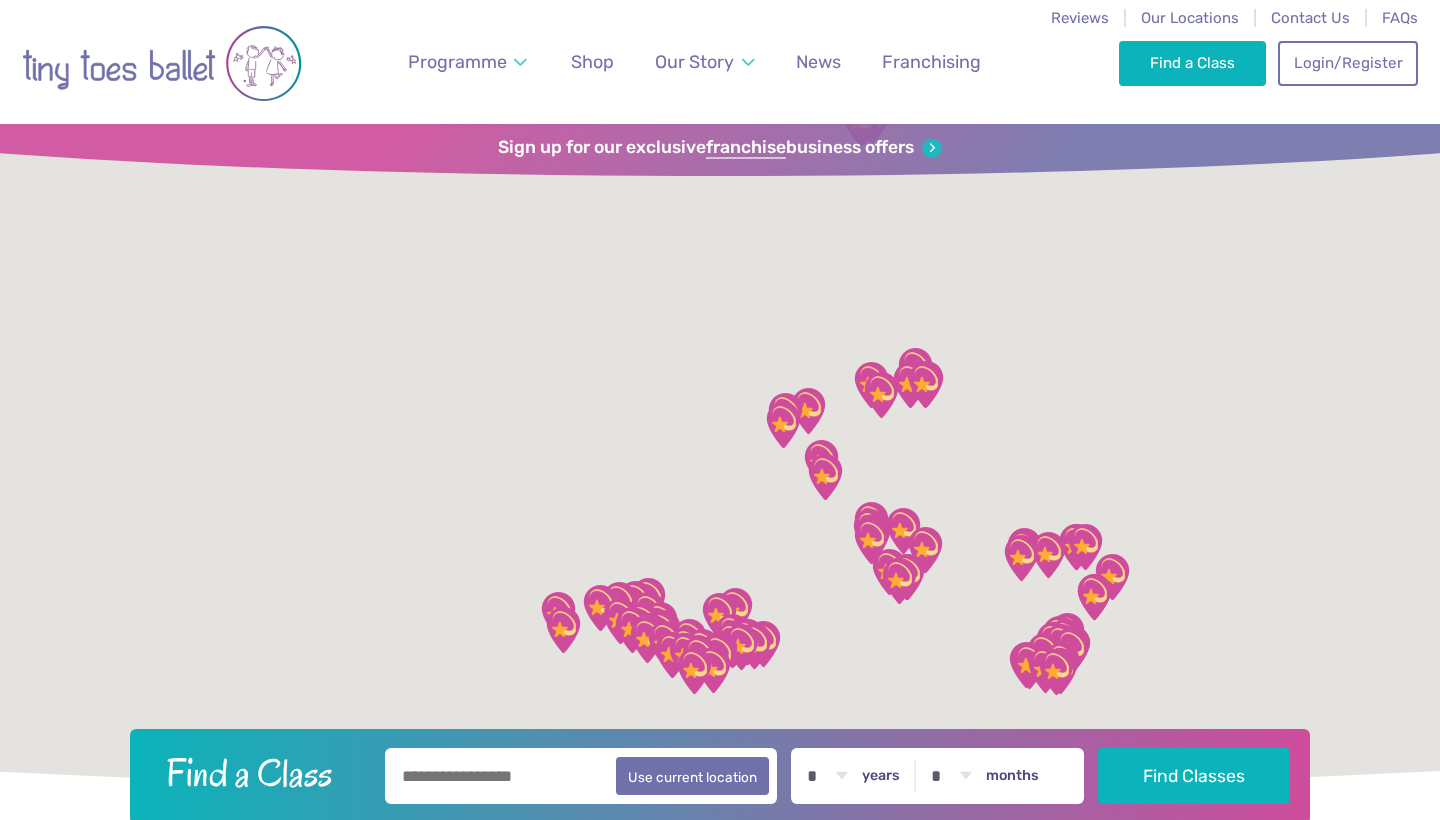 click at bounding box center [581, 776] 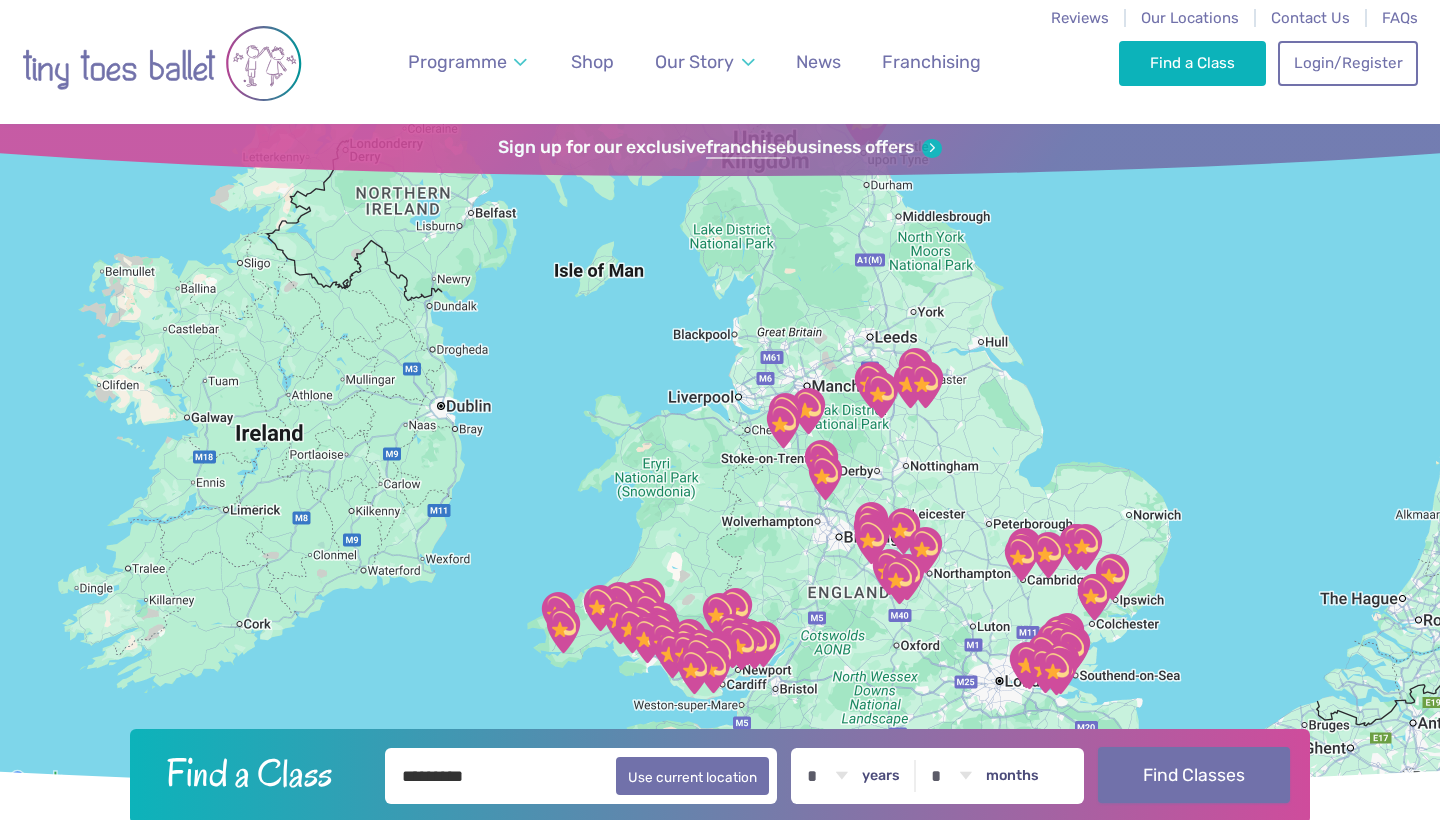 type on "*********" 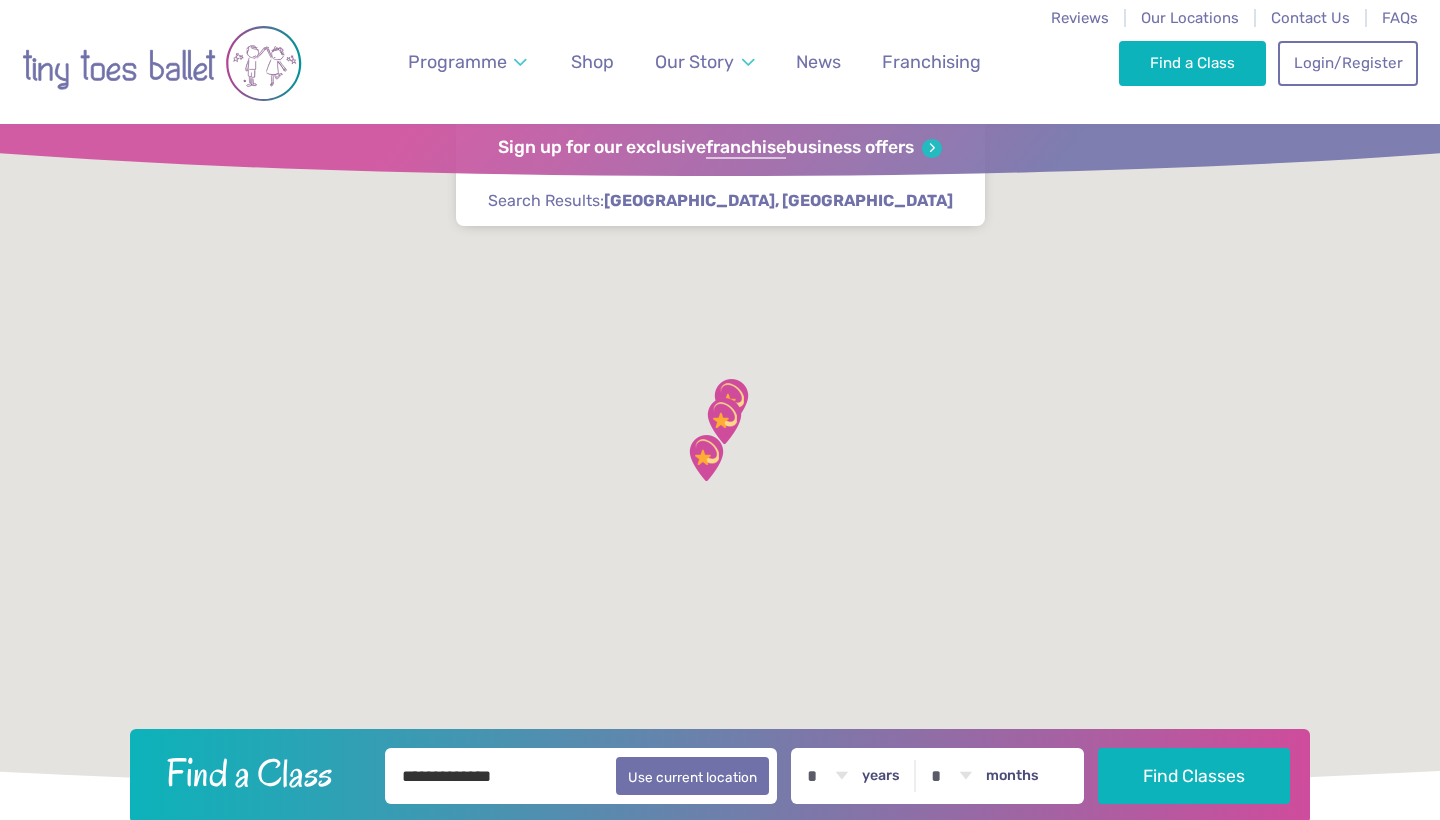 scroll, scrollTop: 0, scrollLeft: 0, axis: both 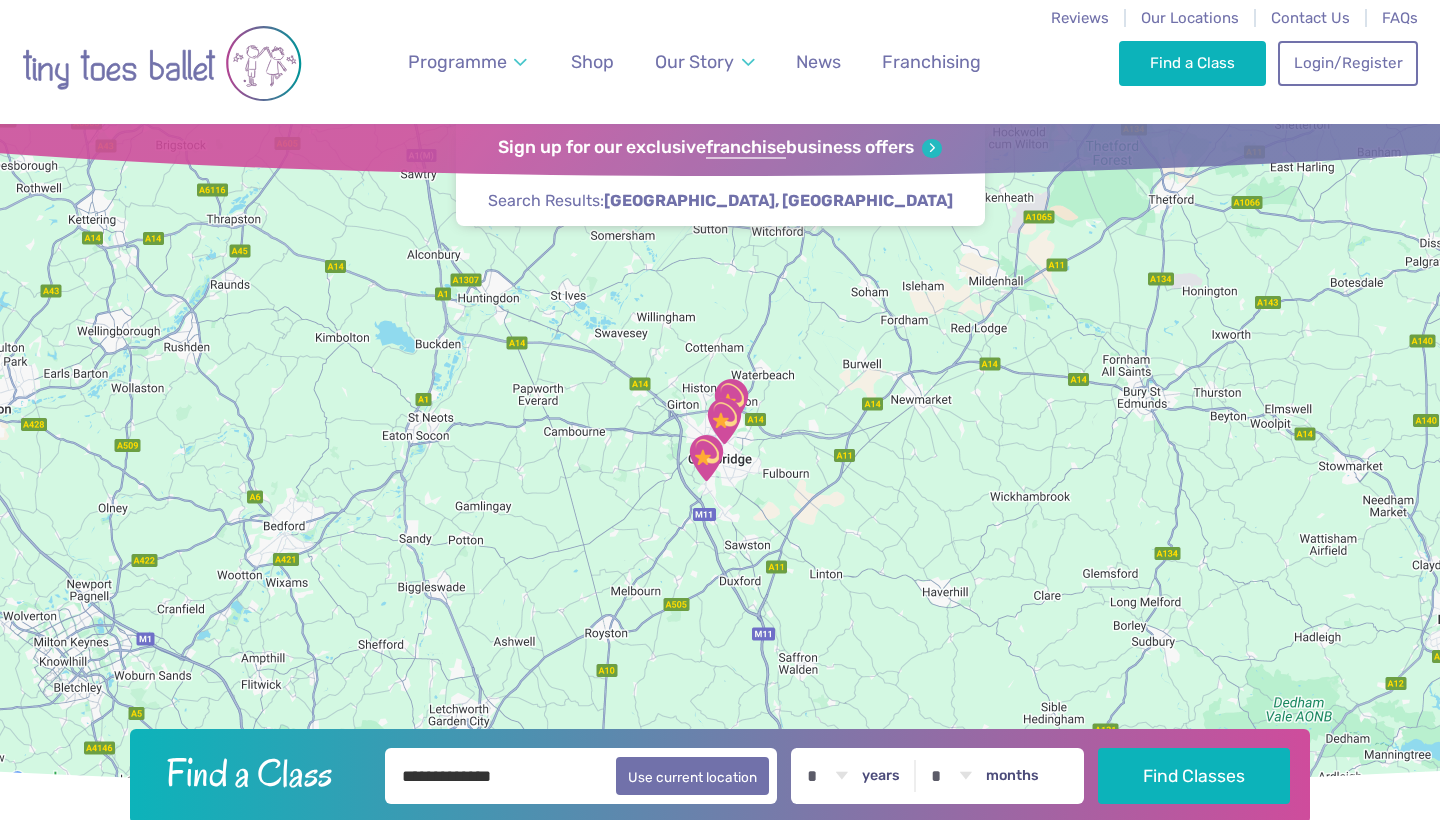click at bounding box center [724, 421] 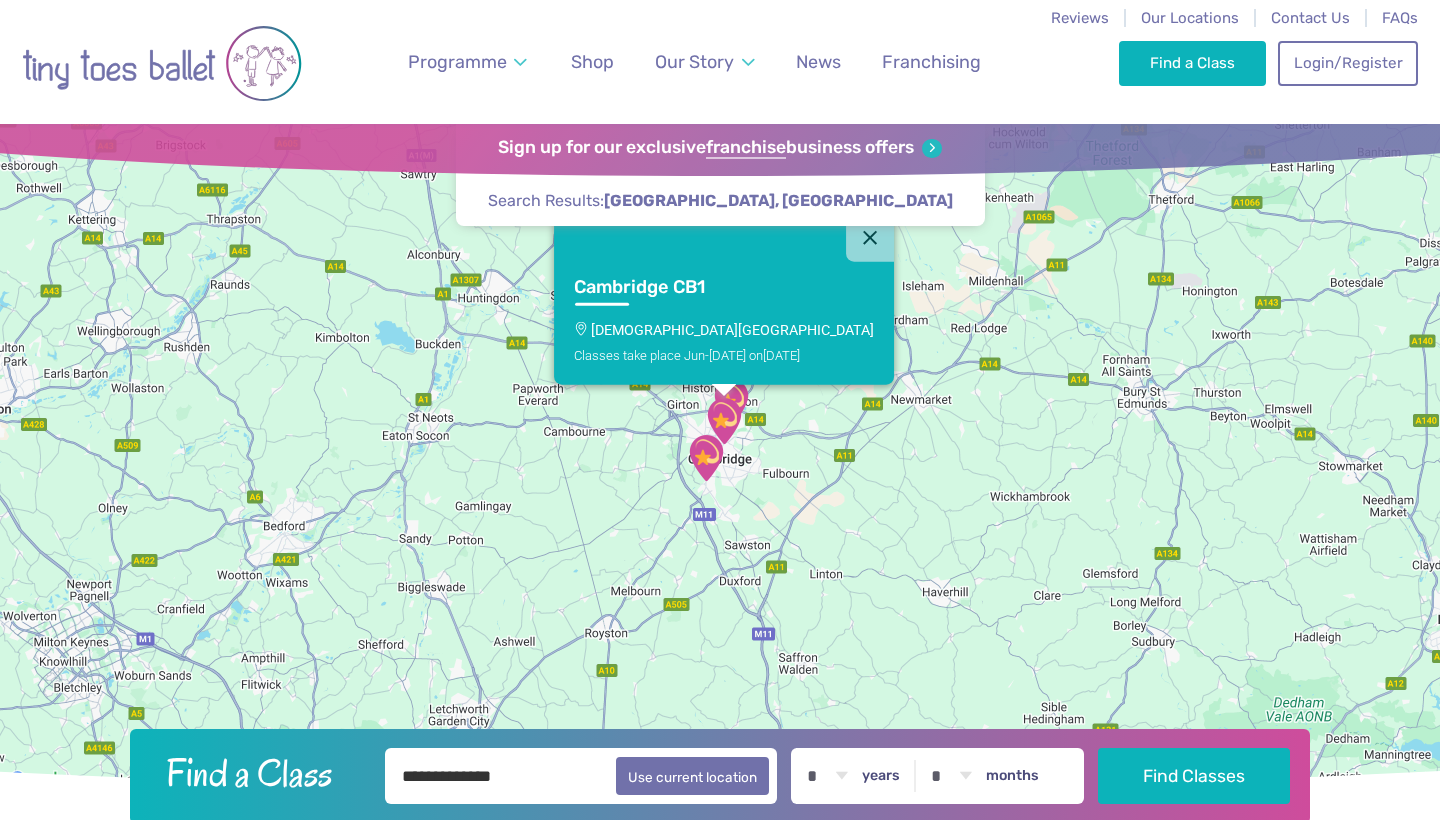click at bounding box center [706, 458] 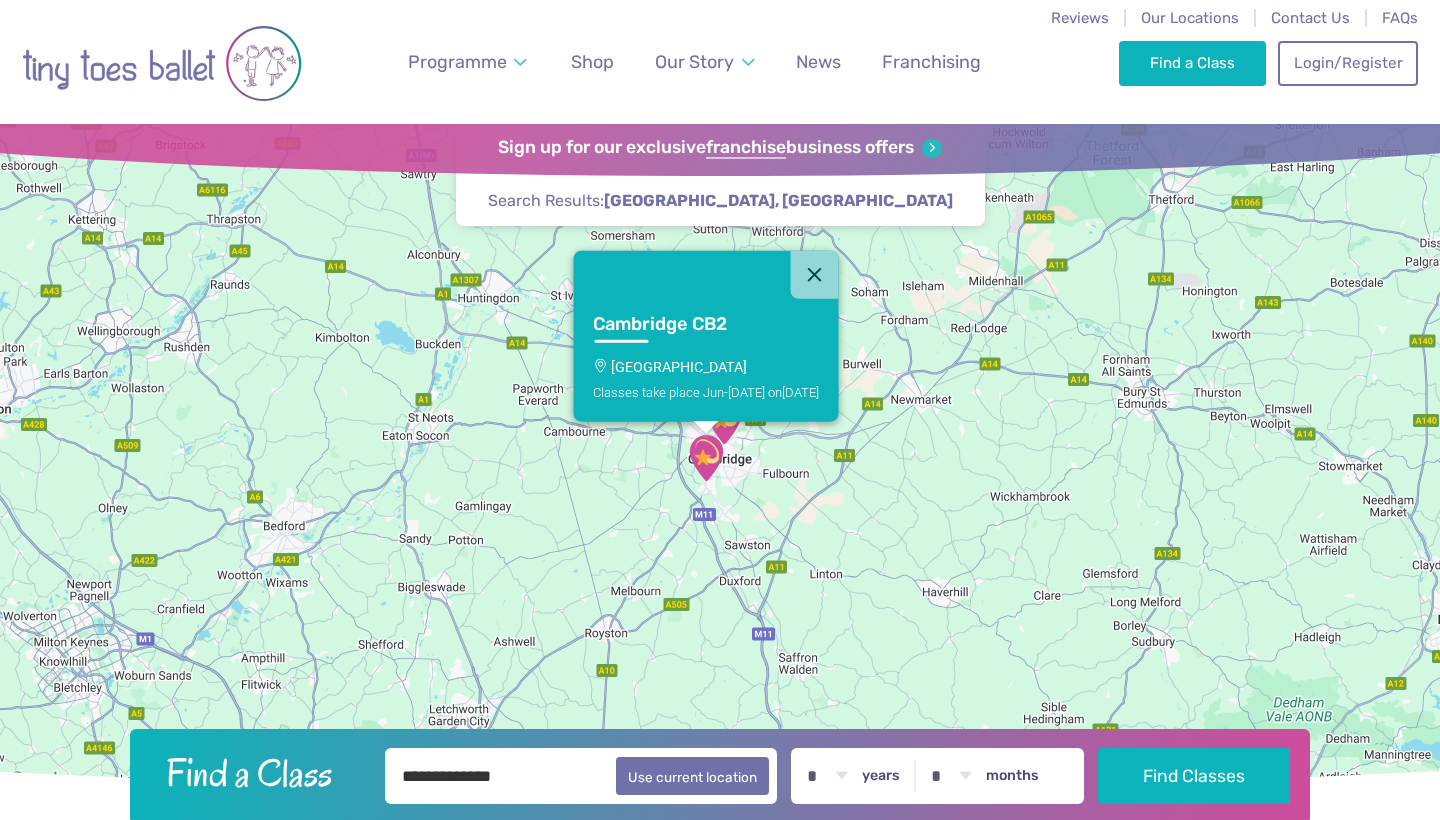 click on "Cambridge CB2" at bounding box center (688, 324) 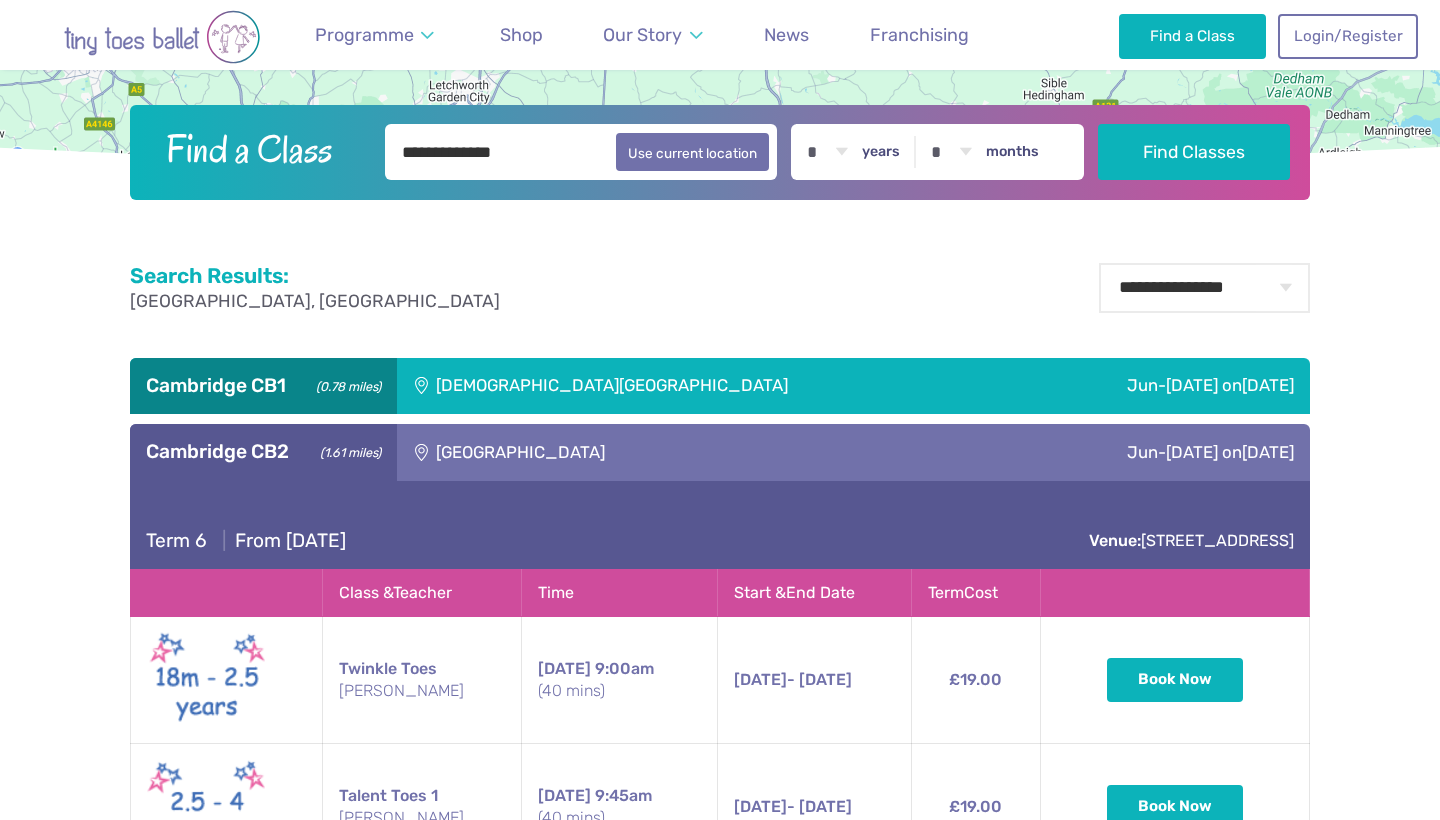 scroll, scrollTop: 613, scrollLeft: 0, axis: vertical 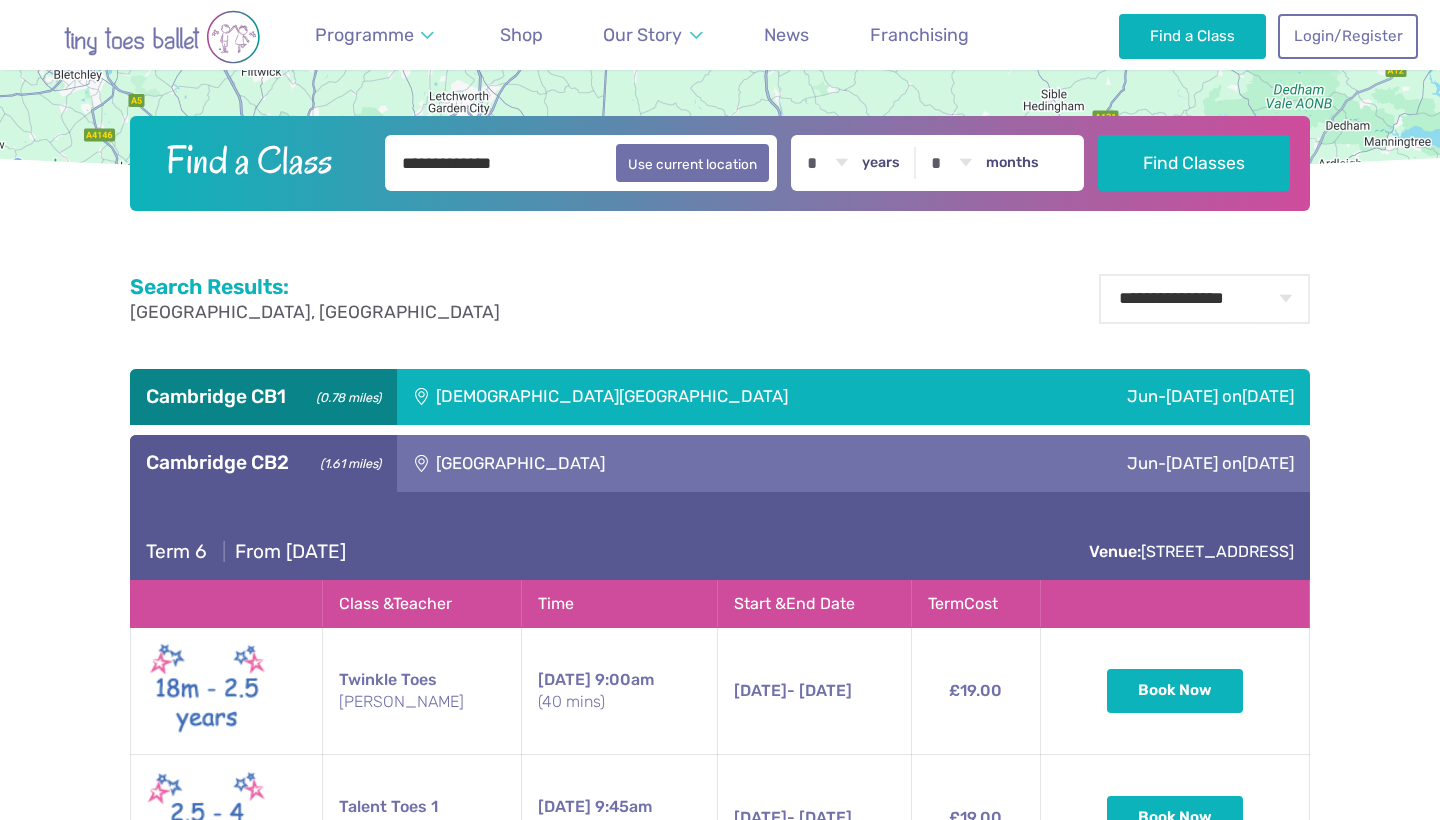 click on "St Matthew's Church" at bounding box center (703, 397) 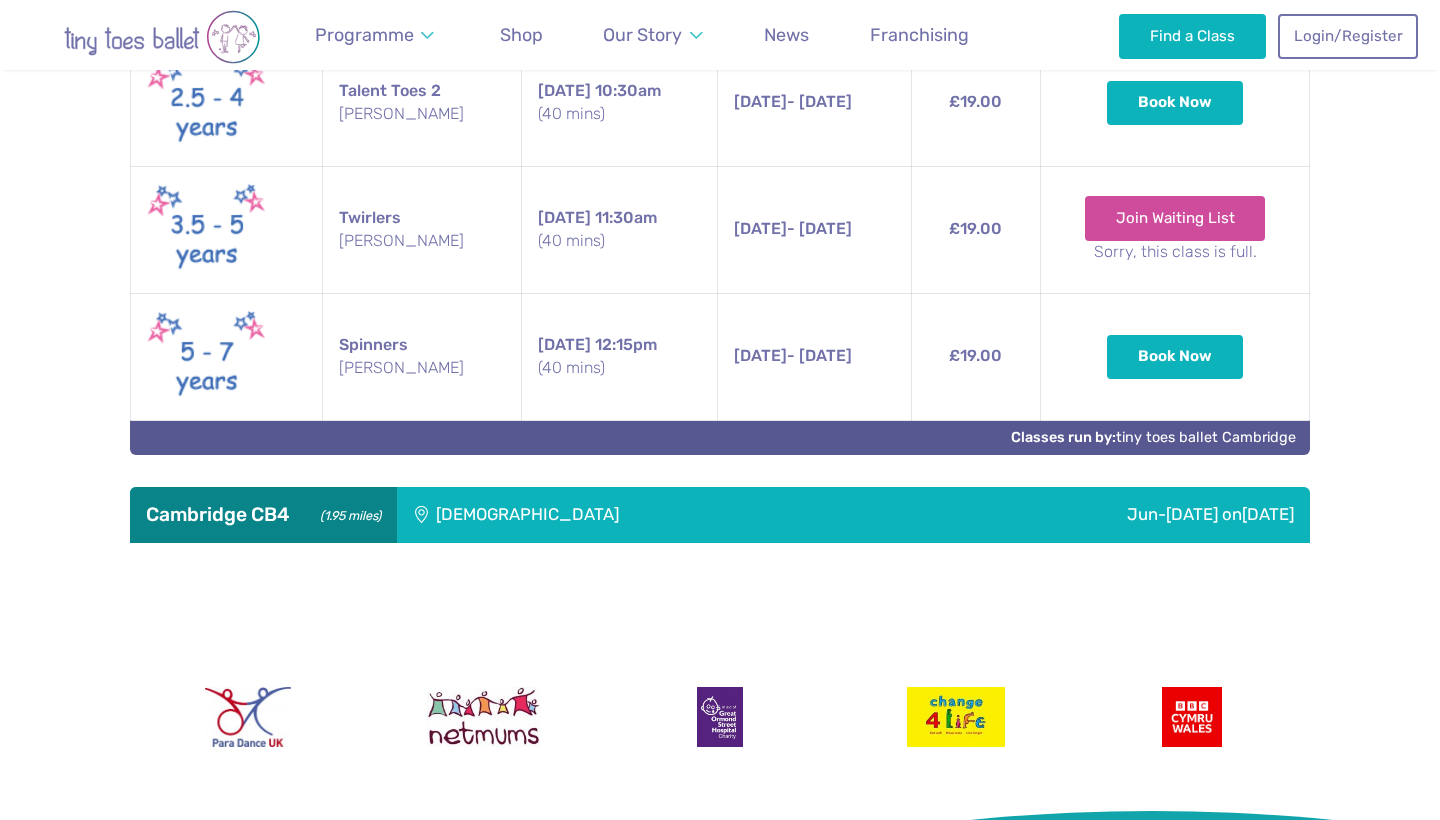 scroll, scrollTop: 2301, scrollLeft: 0, axis: vertical 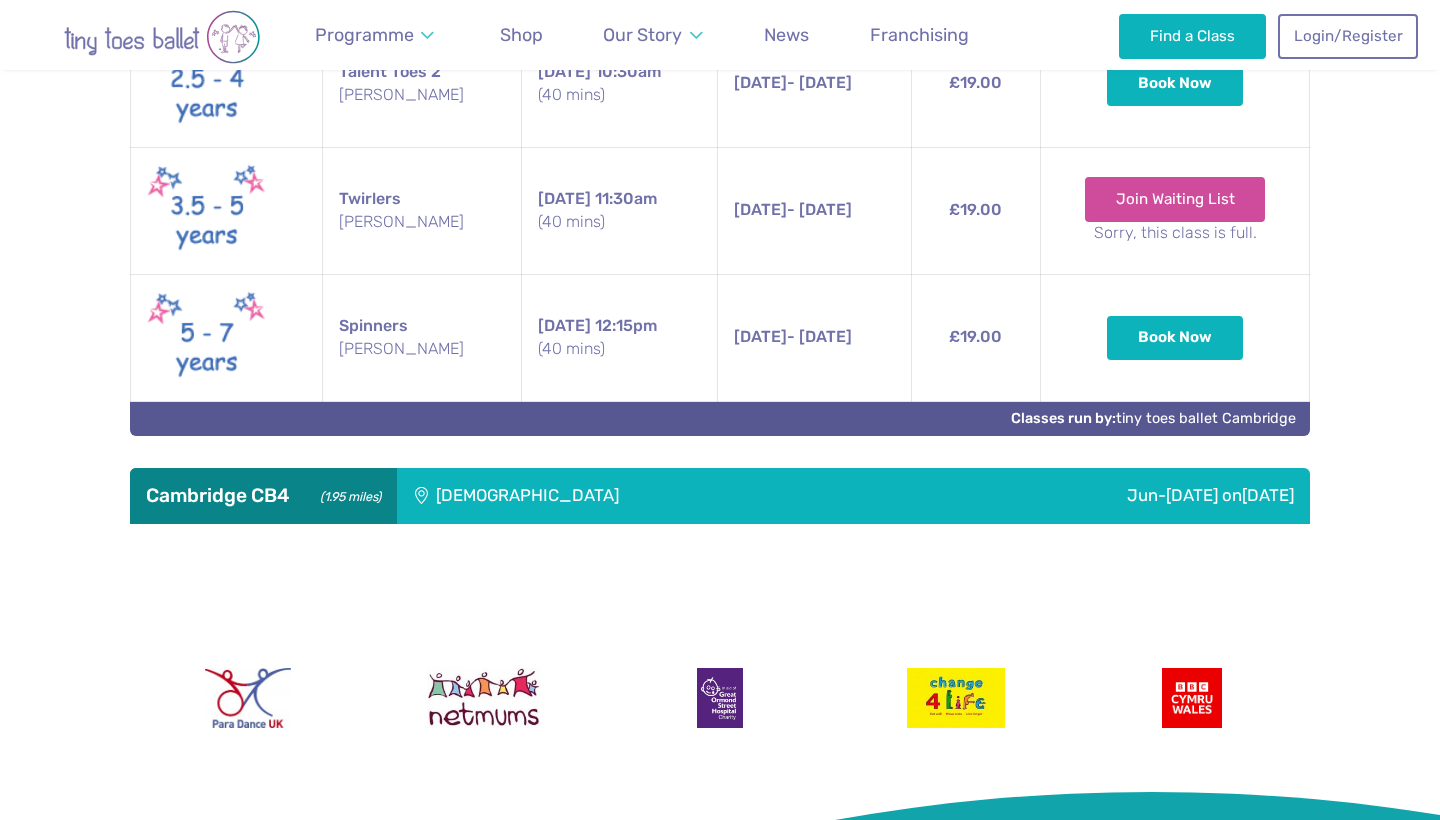 click on "Chesterton Methodist Church" at bounding box center [645, 496] 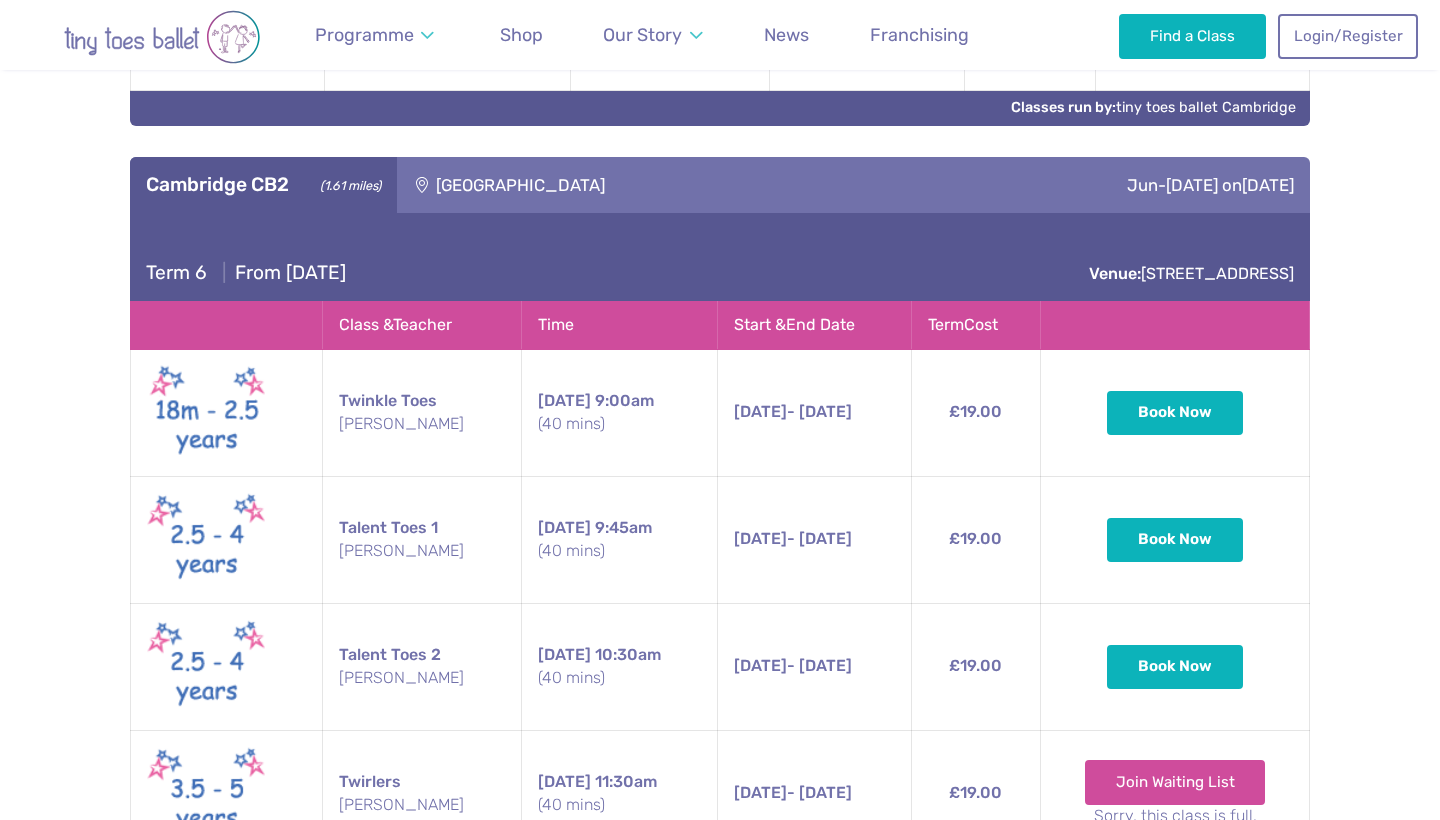 scroll, scrollTop: 1709, scrollLeft: 0, axis: vertical 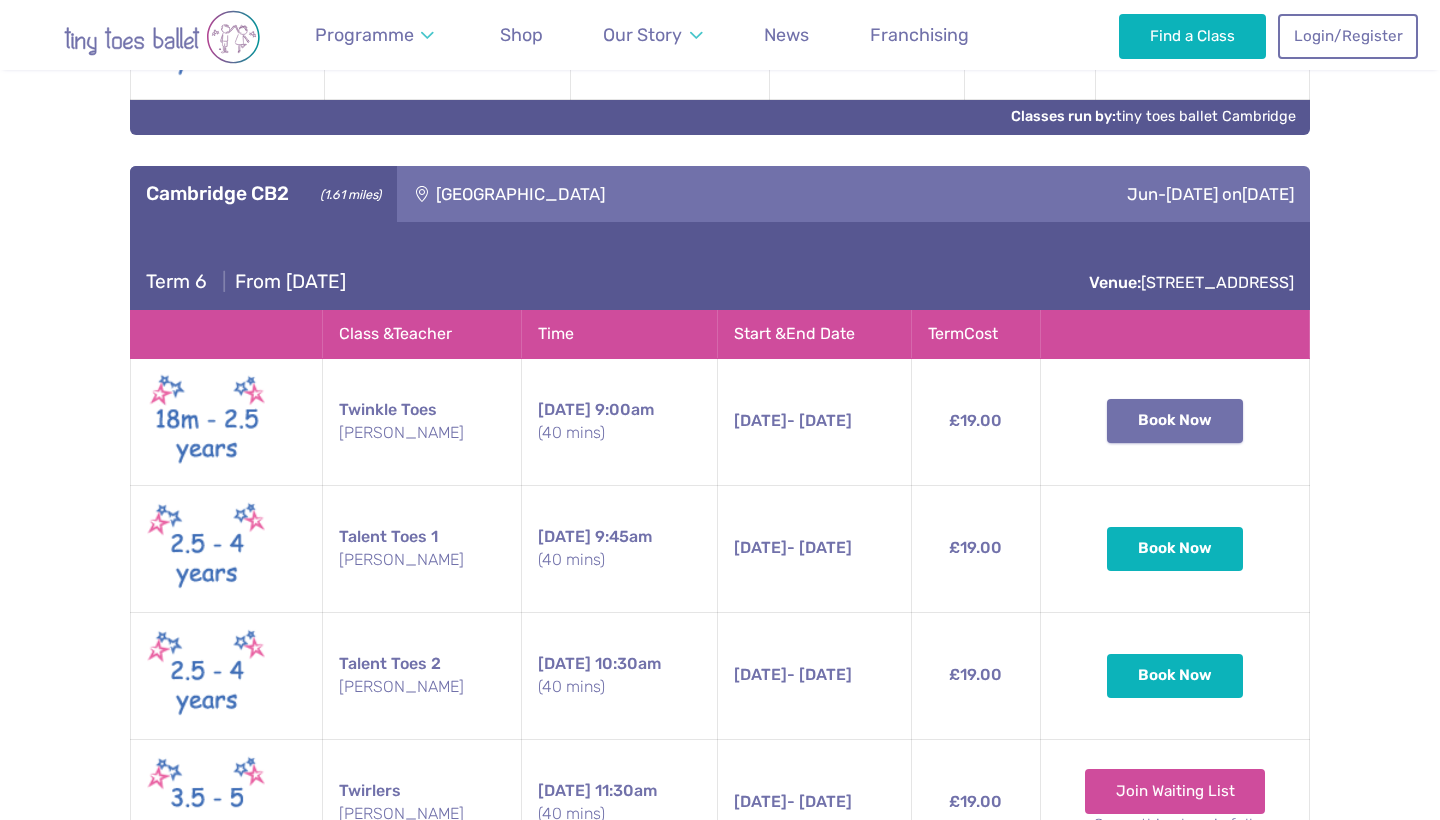 click on "Book Now" at bounding box center (1175, 421) 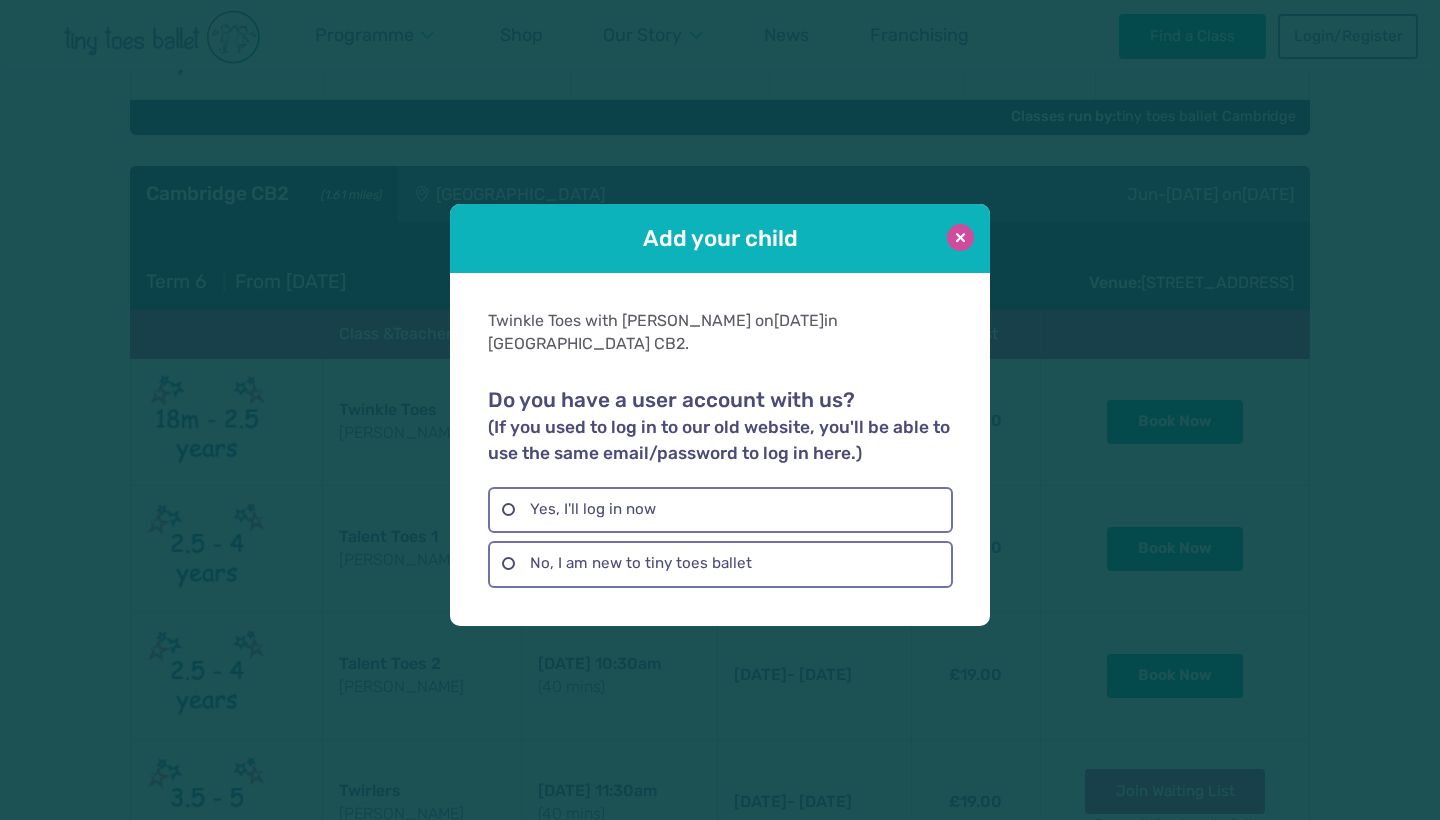 click at bounding box center (960, 237) 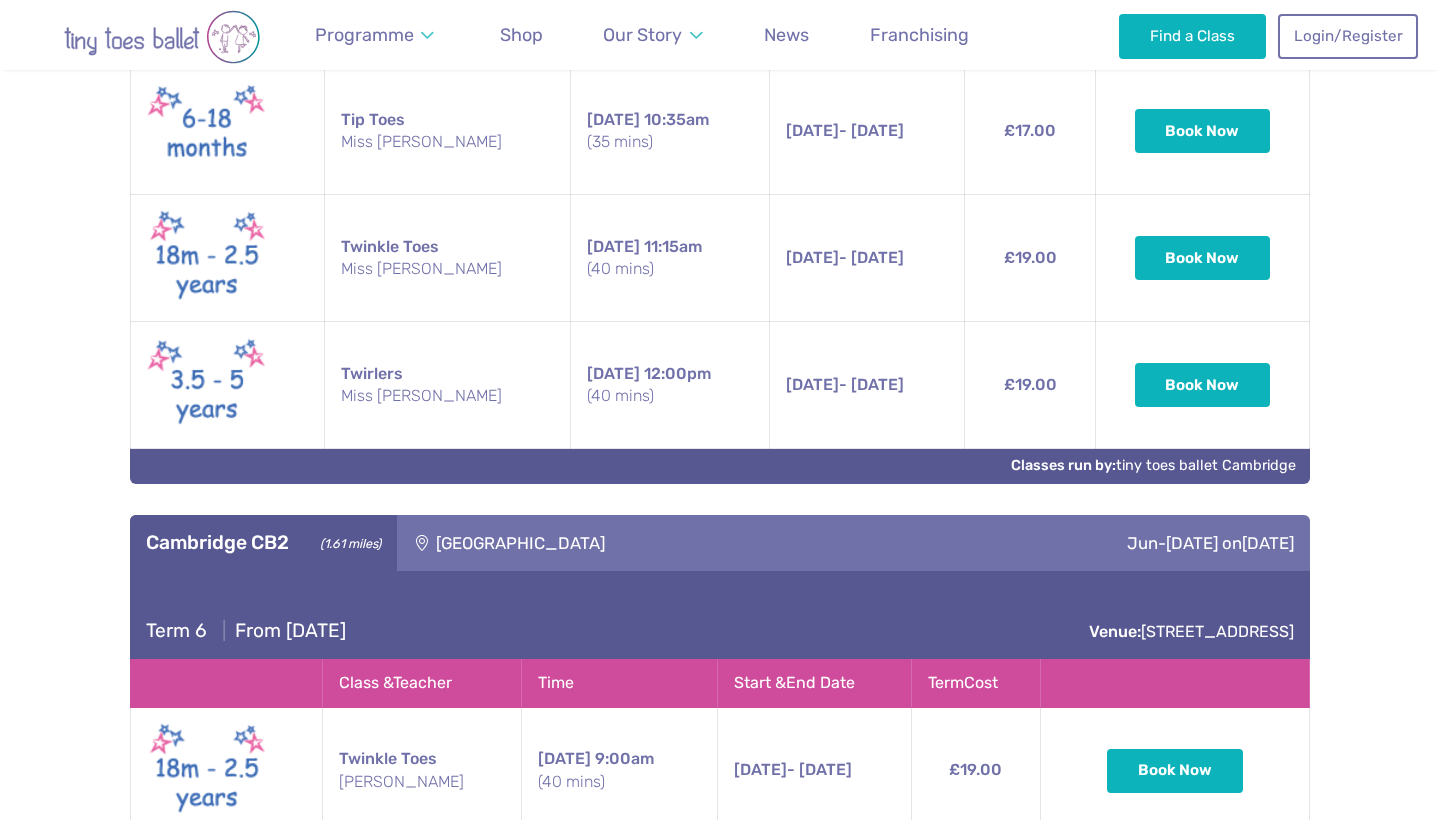 scroll, scrollTop: 974, scrollLeft: 0, axis: vertical 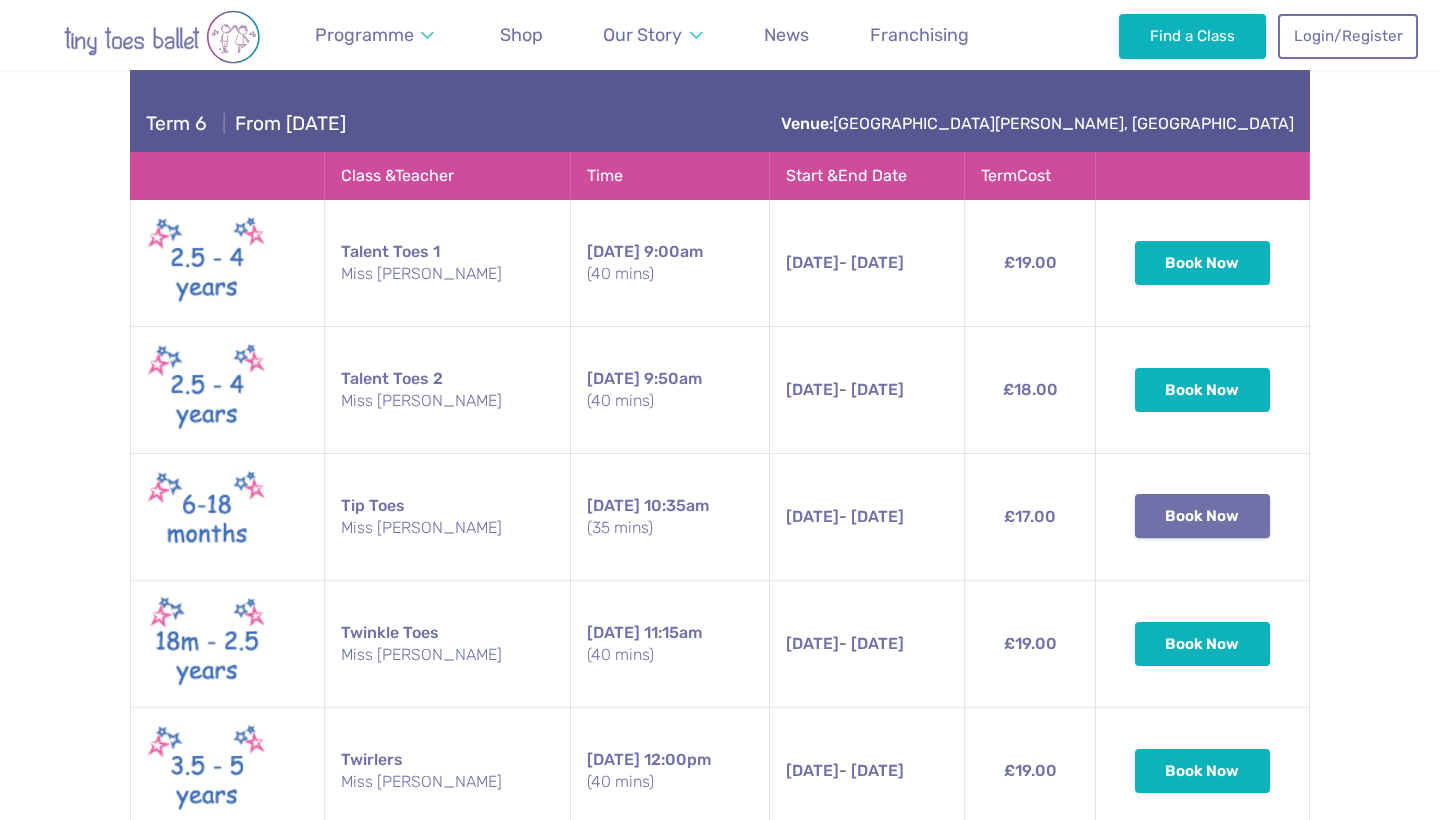 click on "Book Now" at bounding box center (1203, 516) 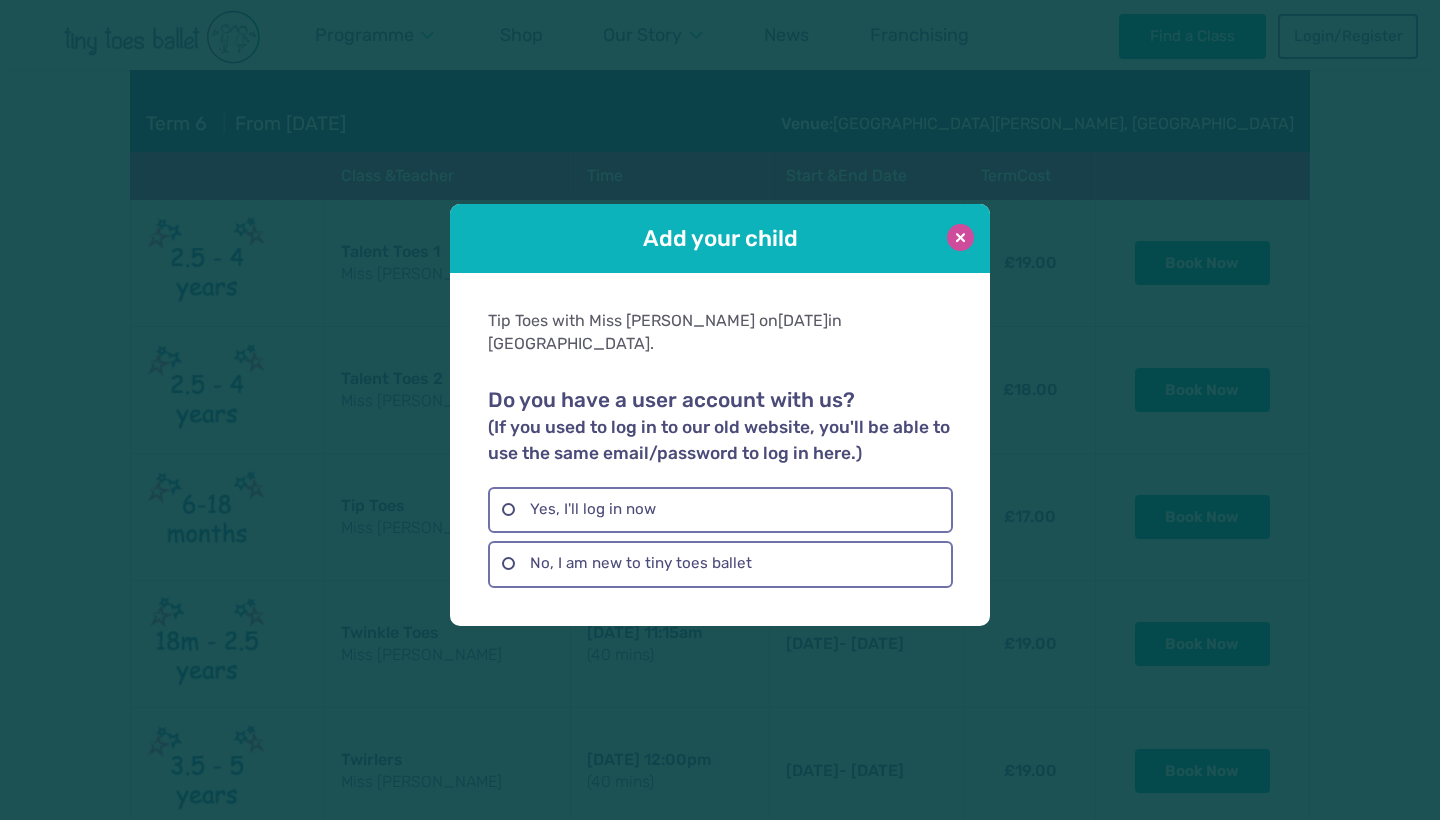click at bounding box center [960, 237] 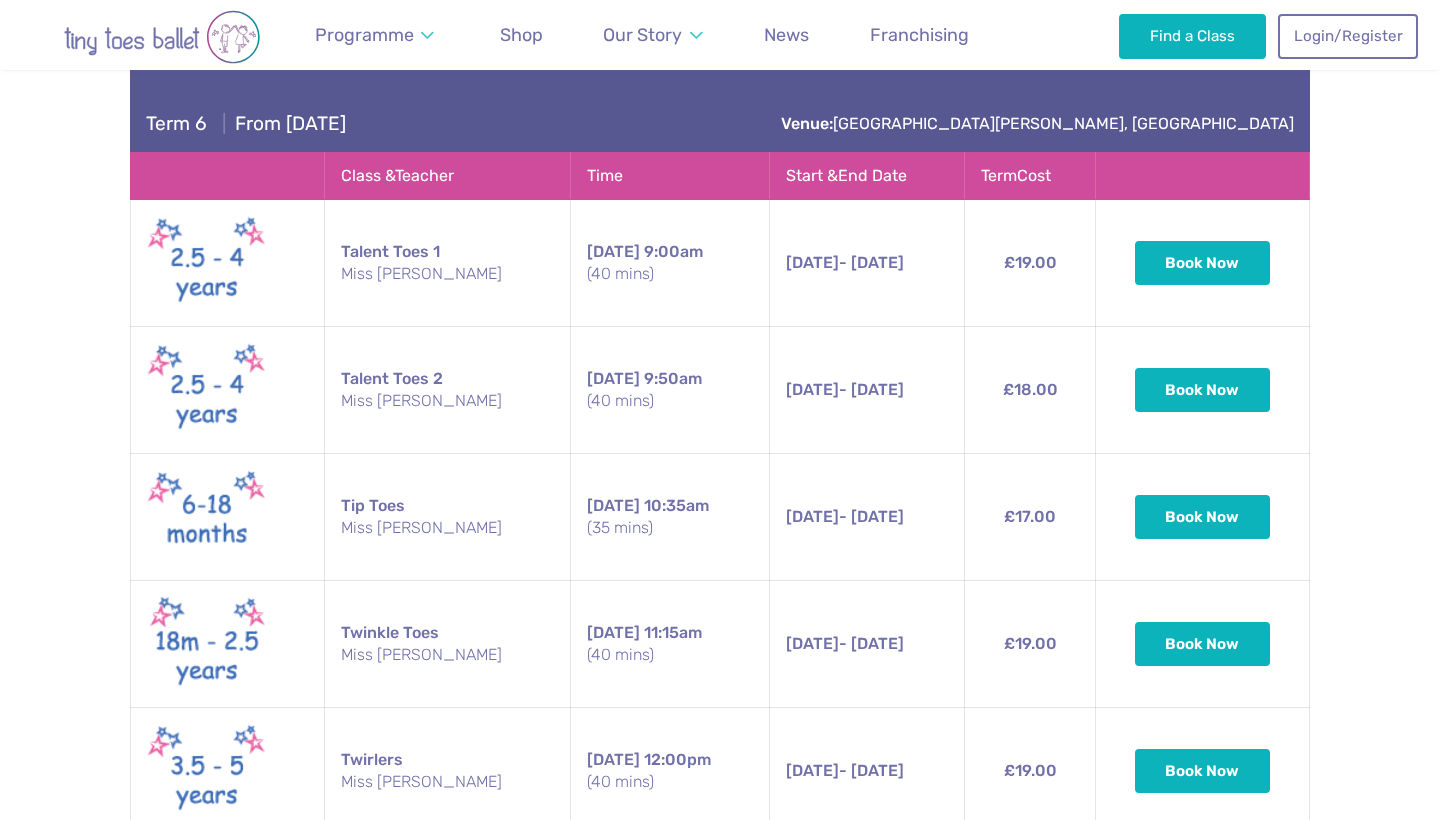 click at bounding box center [207, 517] 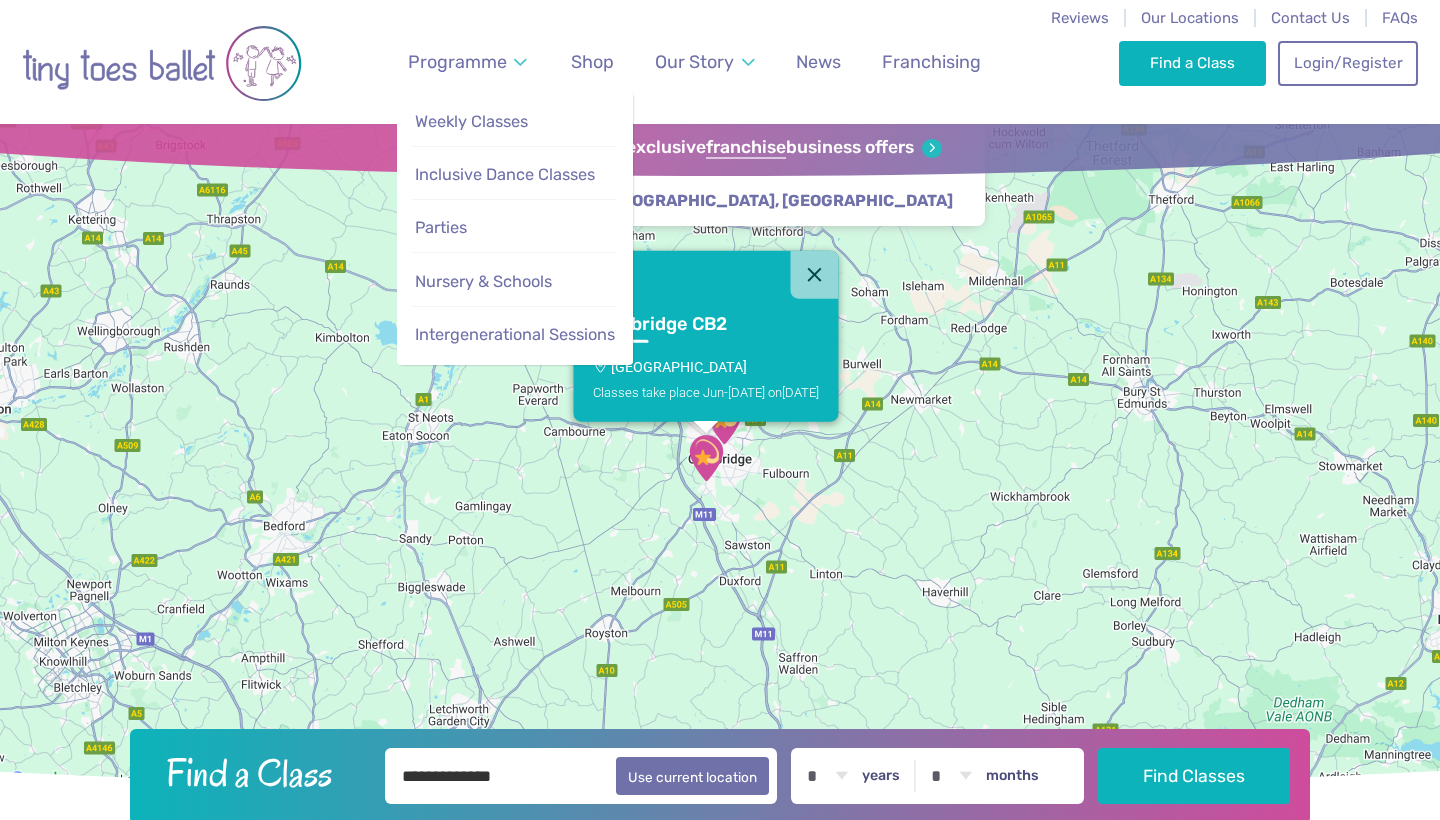 scroll, scrollTop: 0, scrollLeft: 0, axis: both 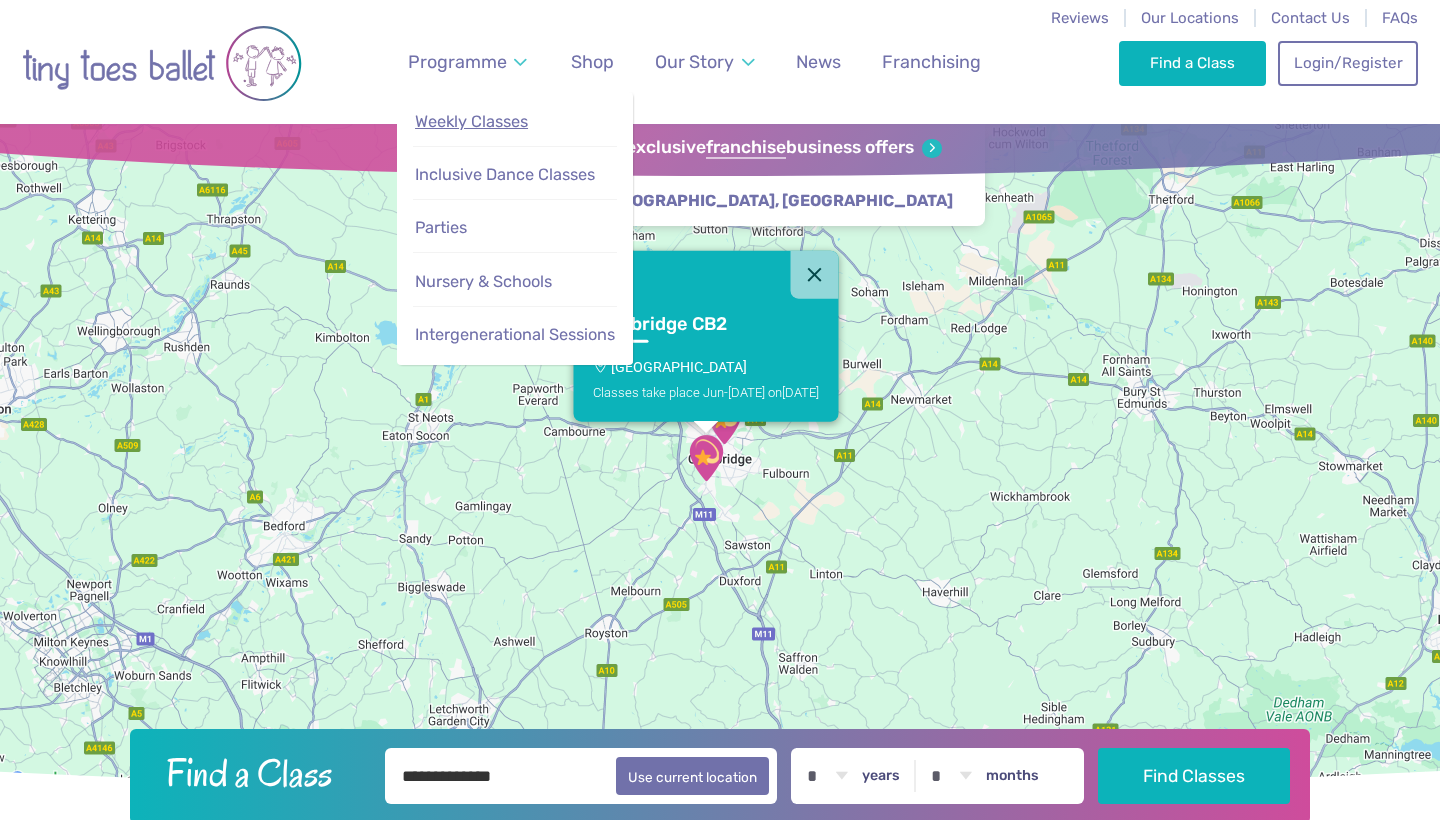 click on "Weekly Classes" at bounding box center [471, 121] 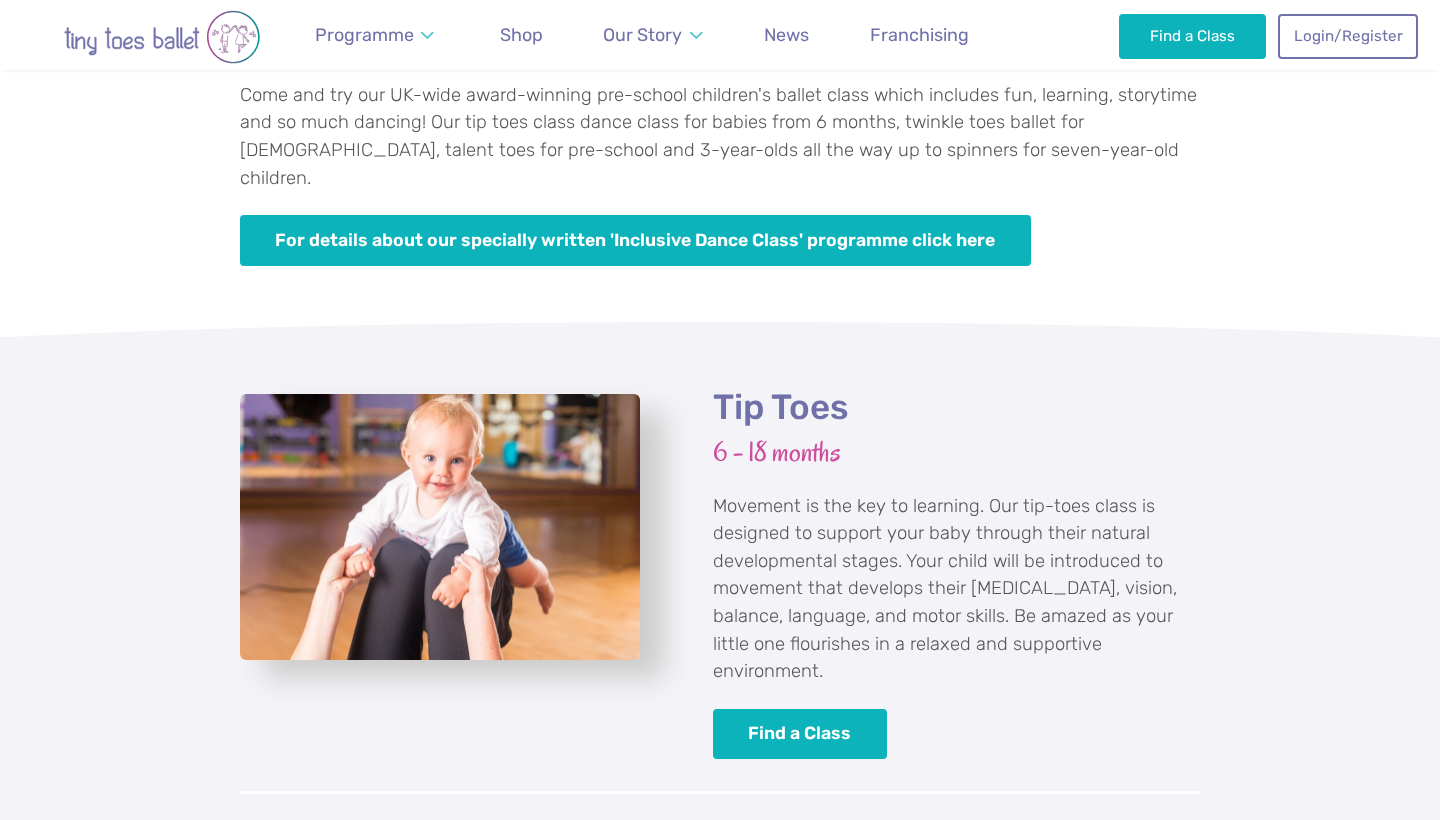 scroll, scrollTop: 1665, scrollLeft: 0, axis: vertical 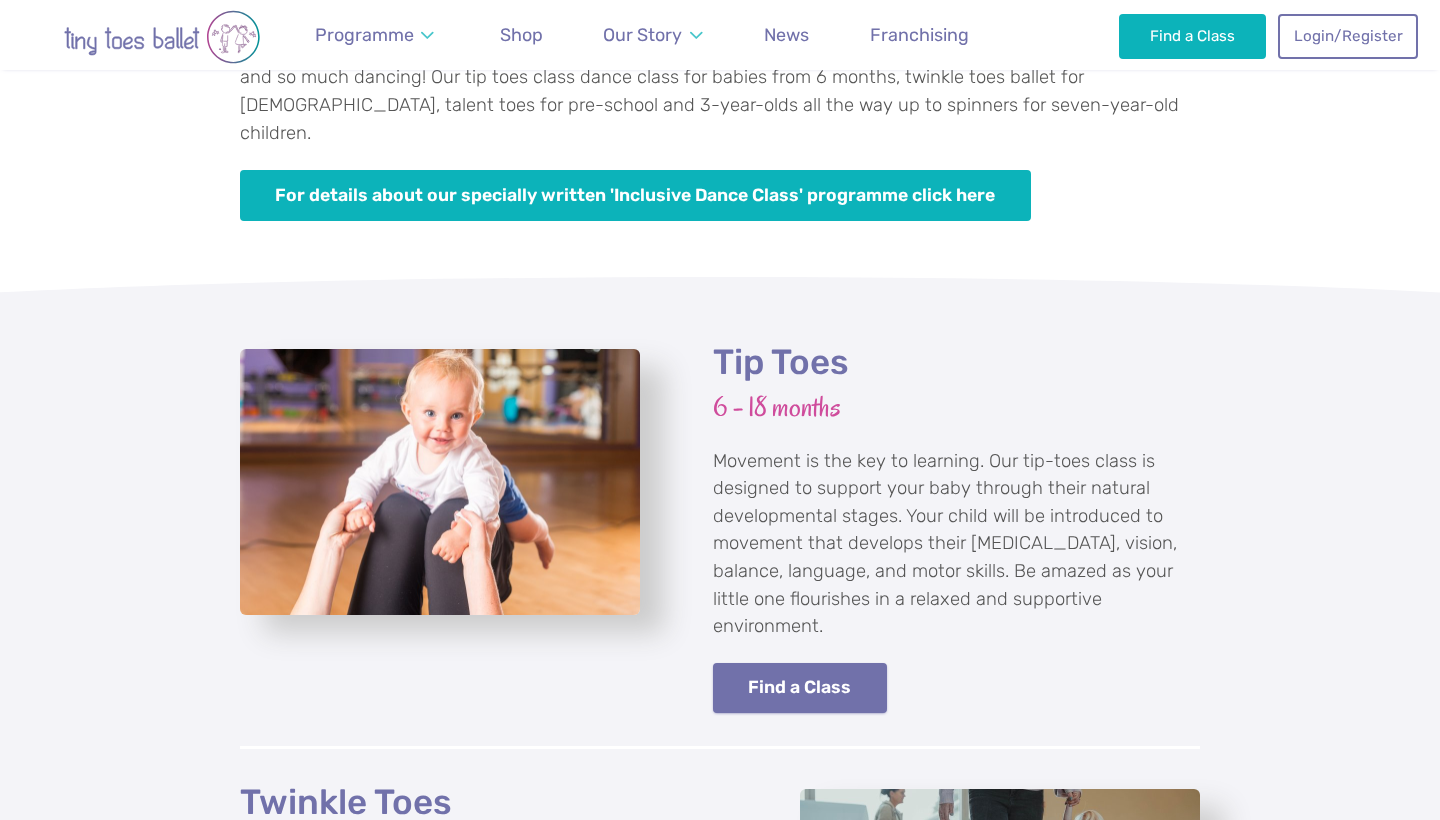 click on "Find a Class" at bounding box center [800, 688] 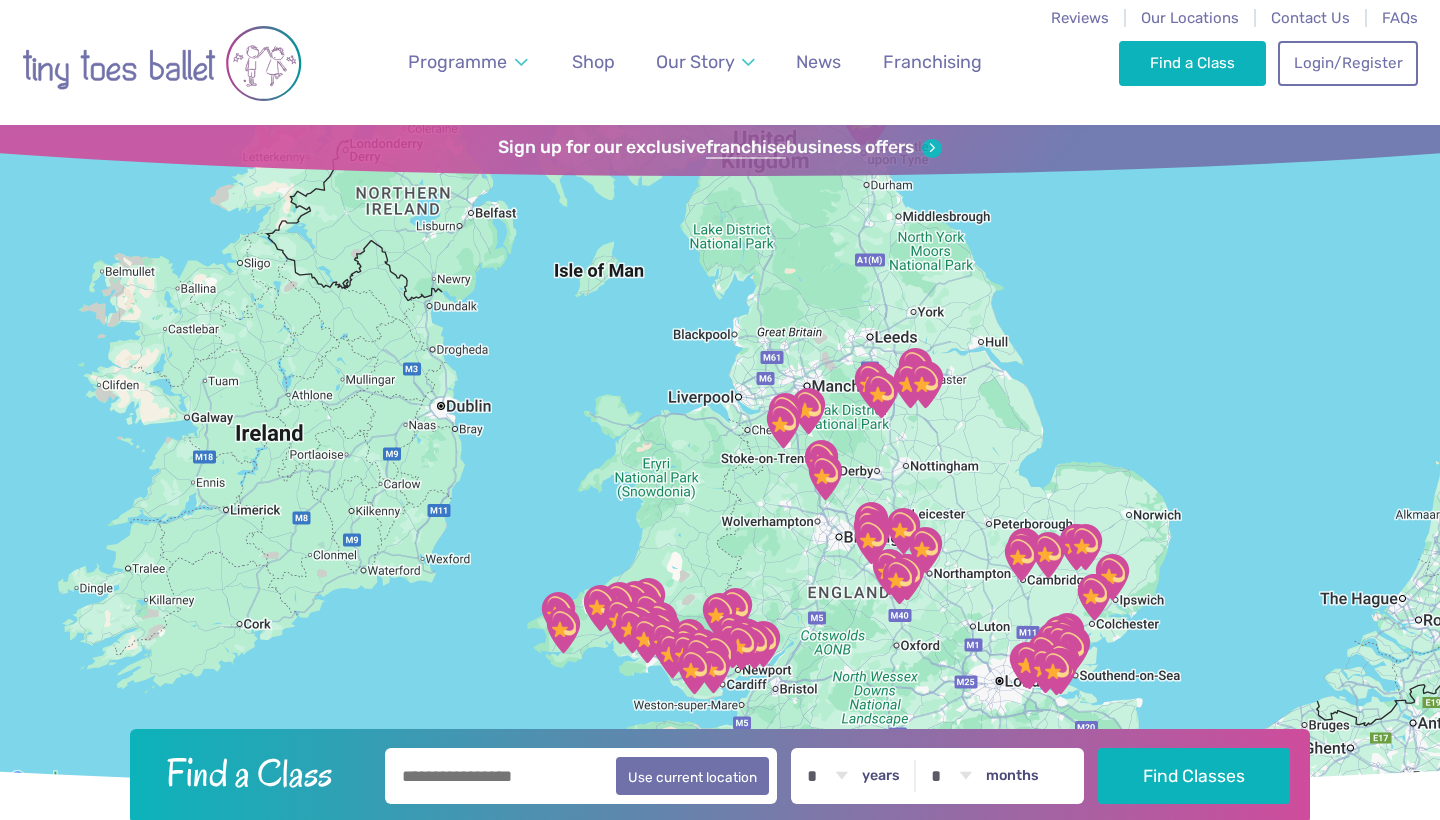 scroll, scrollTop: 0, scrollLeft: 0, axis: both 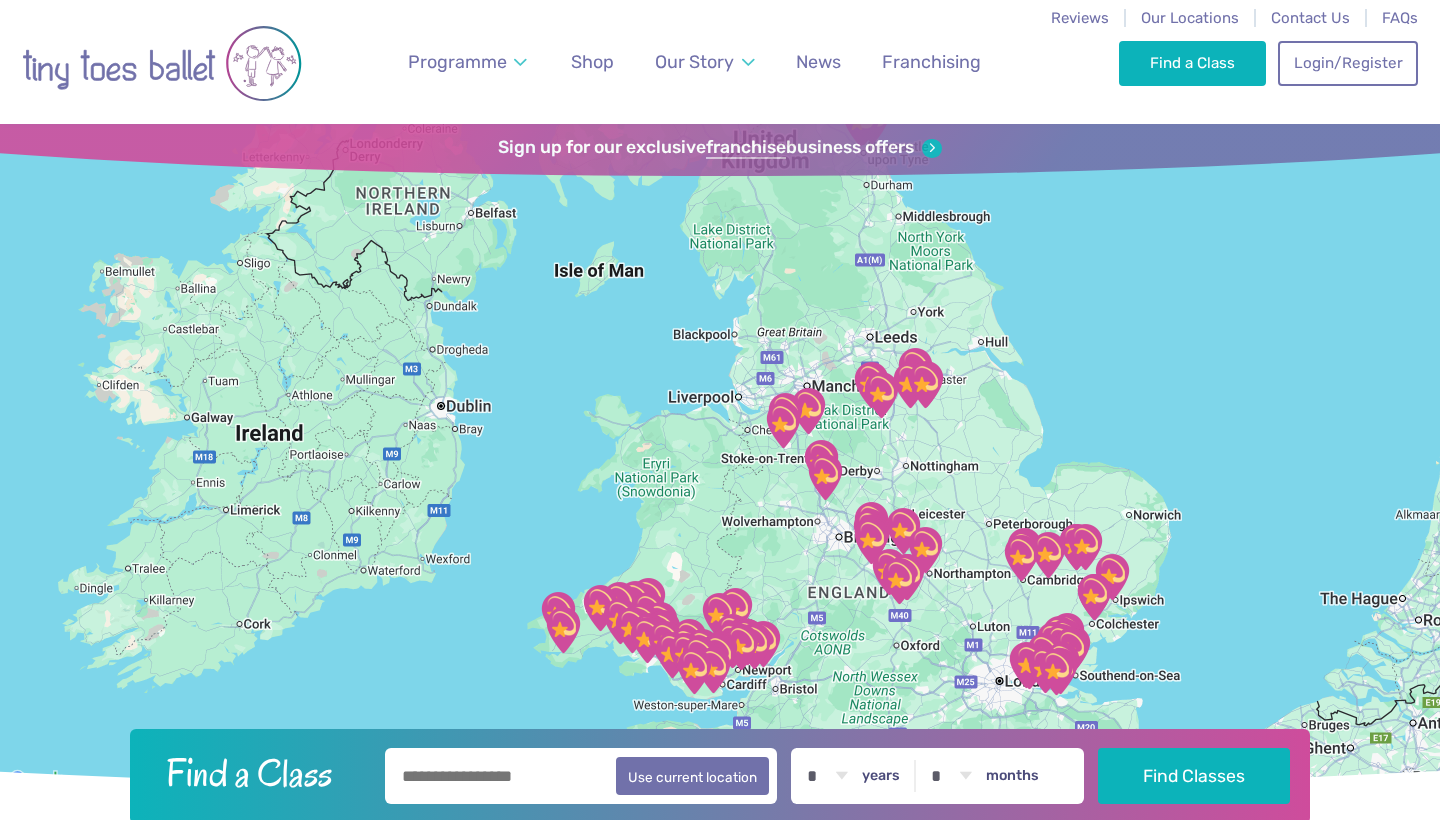 click at bounding box center (162, 63) 